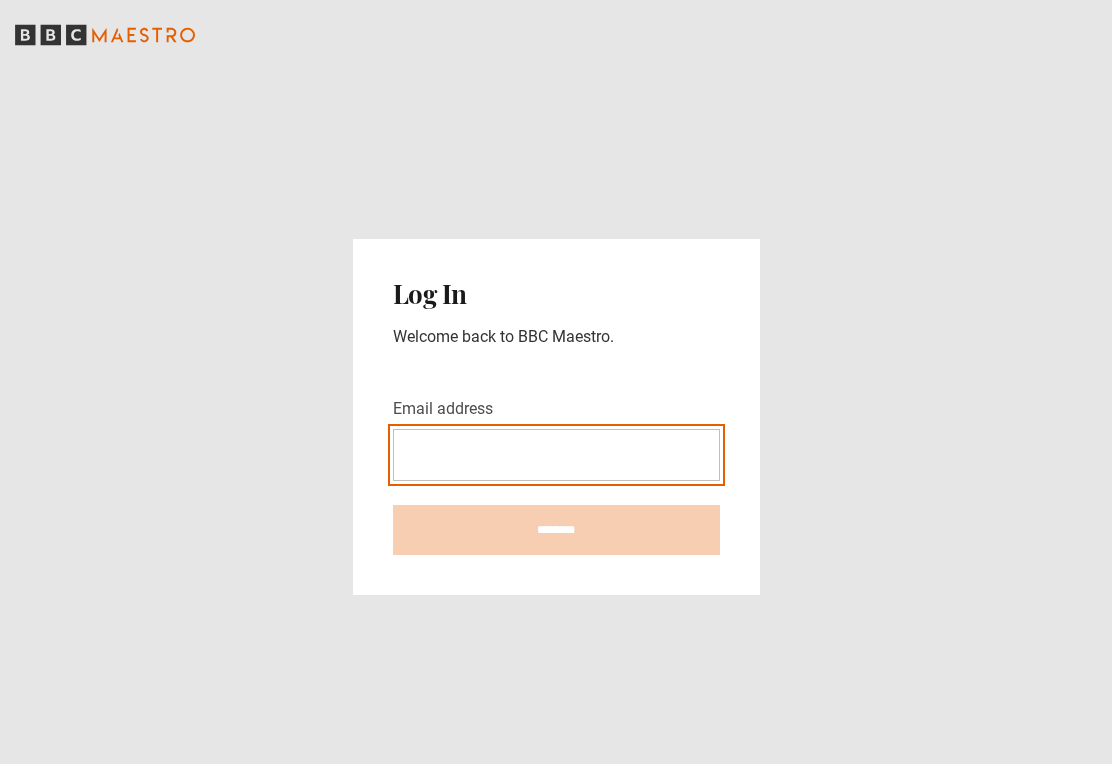 scroll, scrollTop: 0, scrollLeft: 0, axis: both 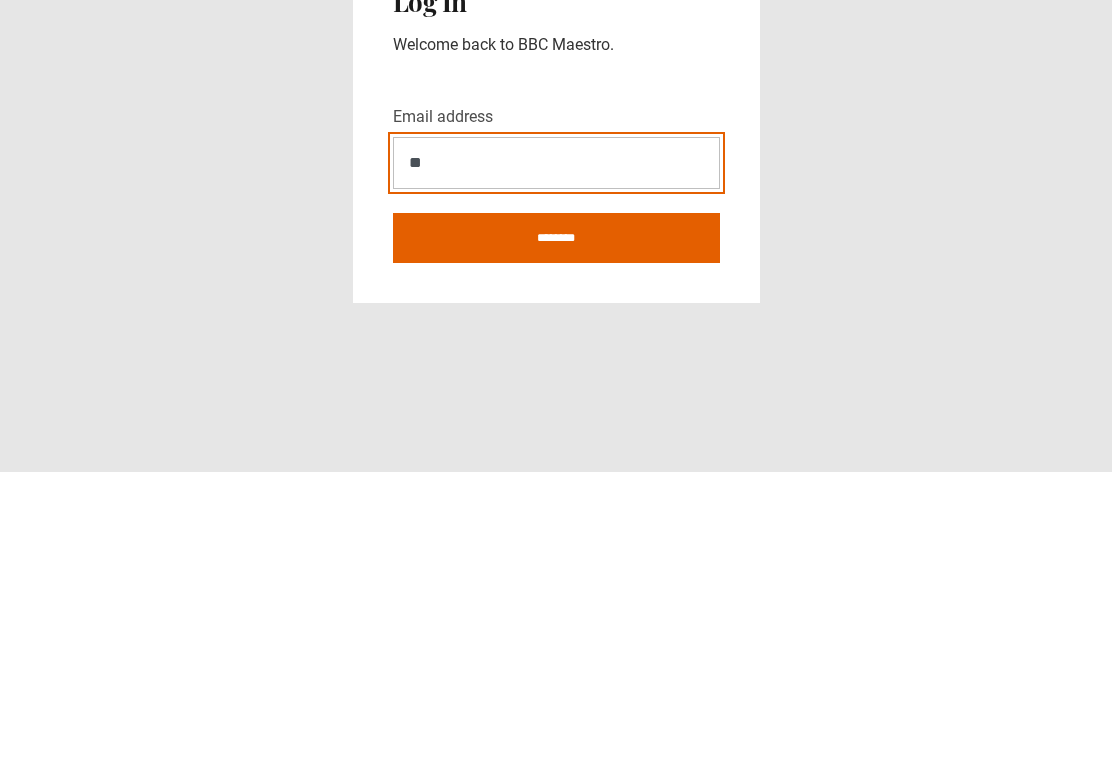 type on "*" 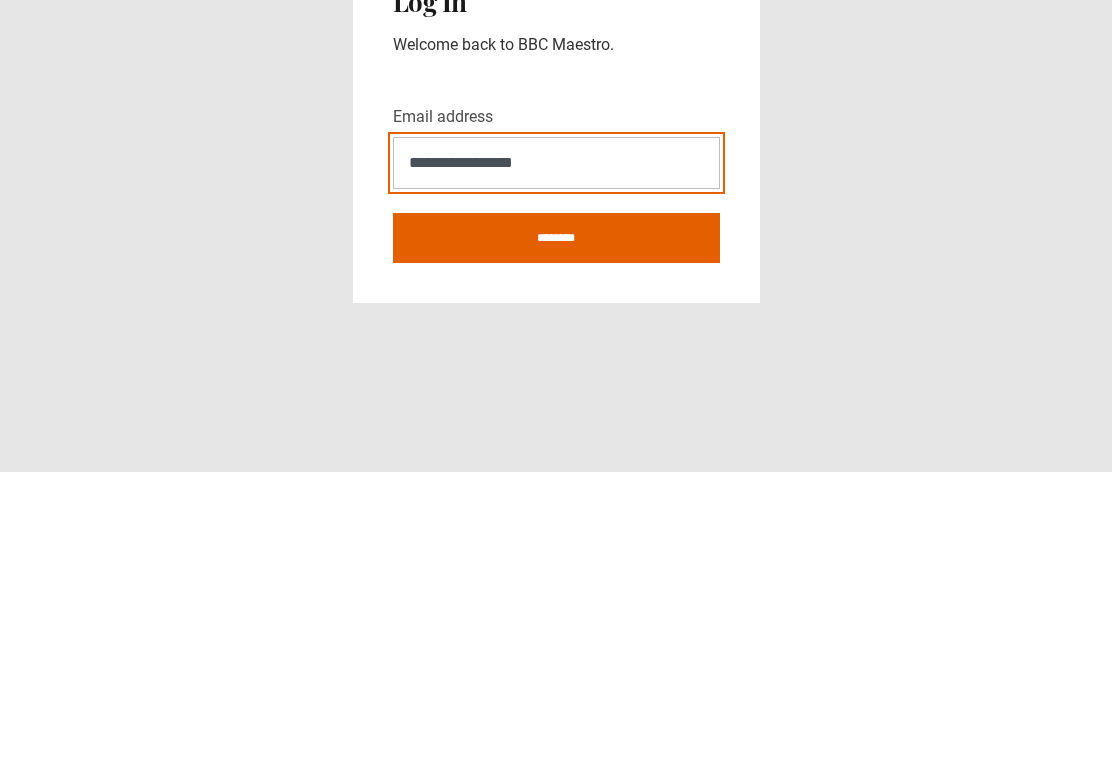 type on "**********" 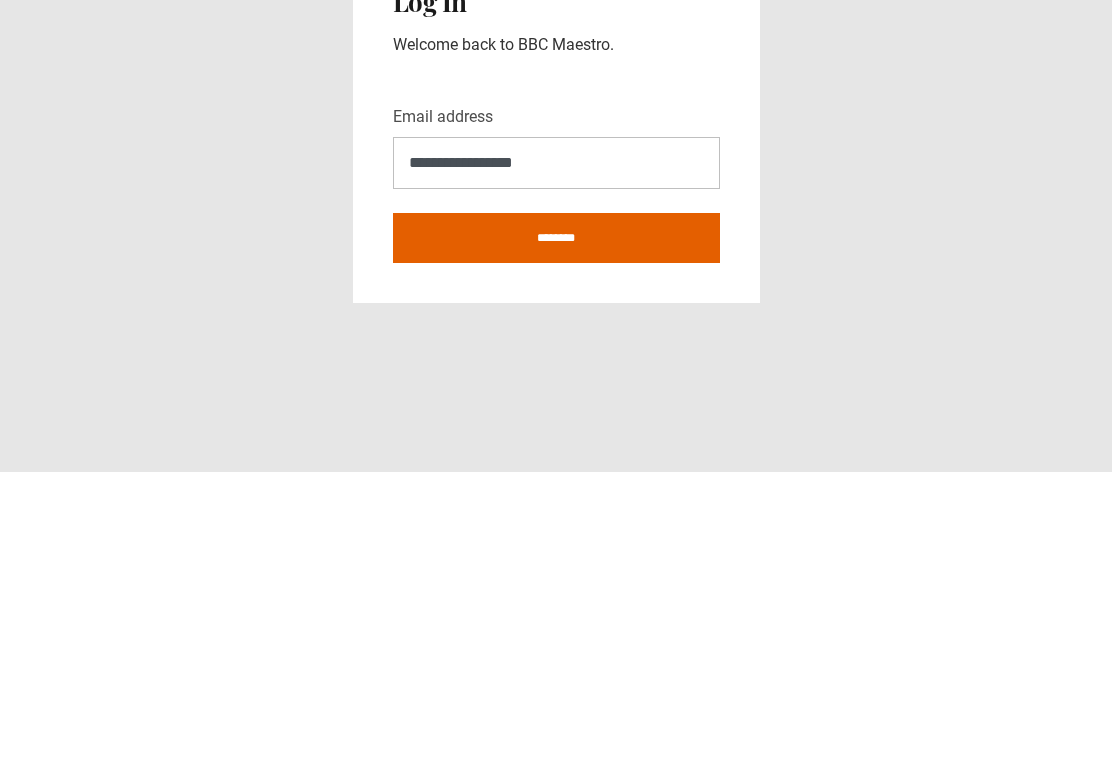 click on "********" at bounding box center (556, 530) 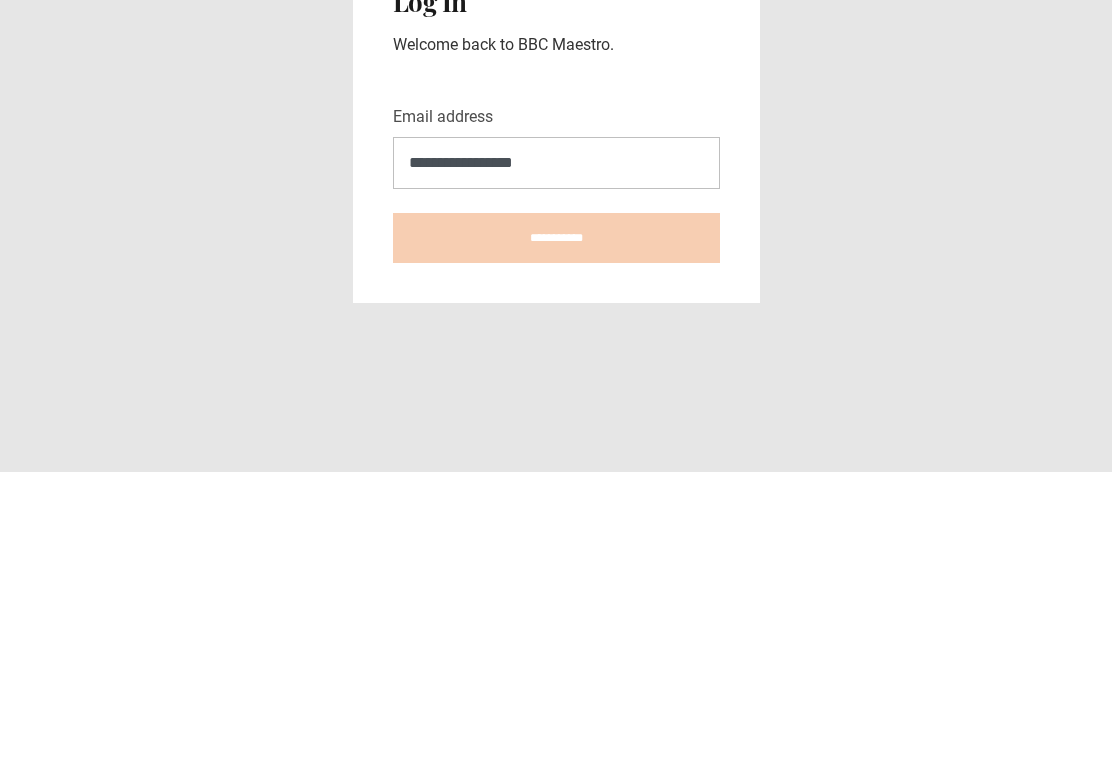 scroll, scrollTop: 31, scrollLeft: 0, axis: vertical 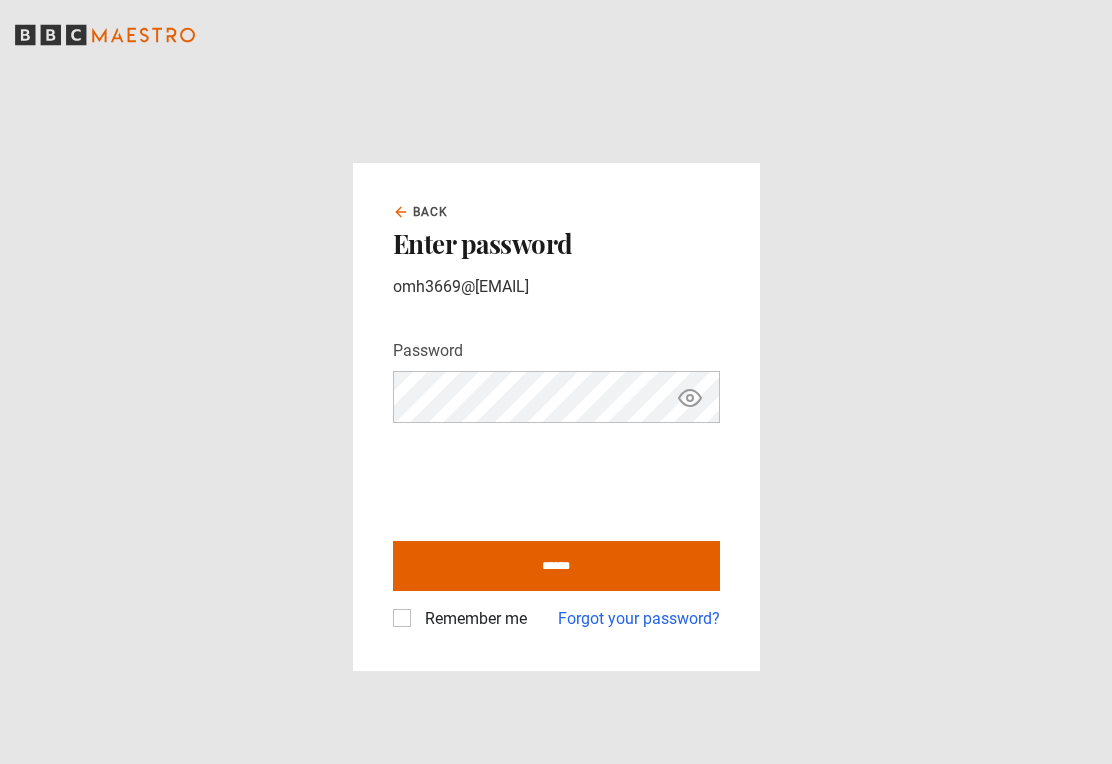 click on "Remember me" at bounding box center (472, 619) 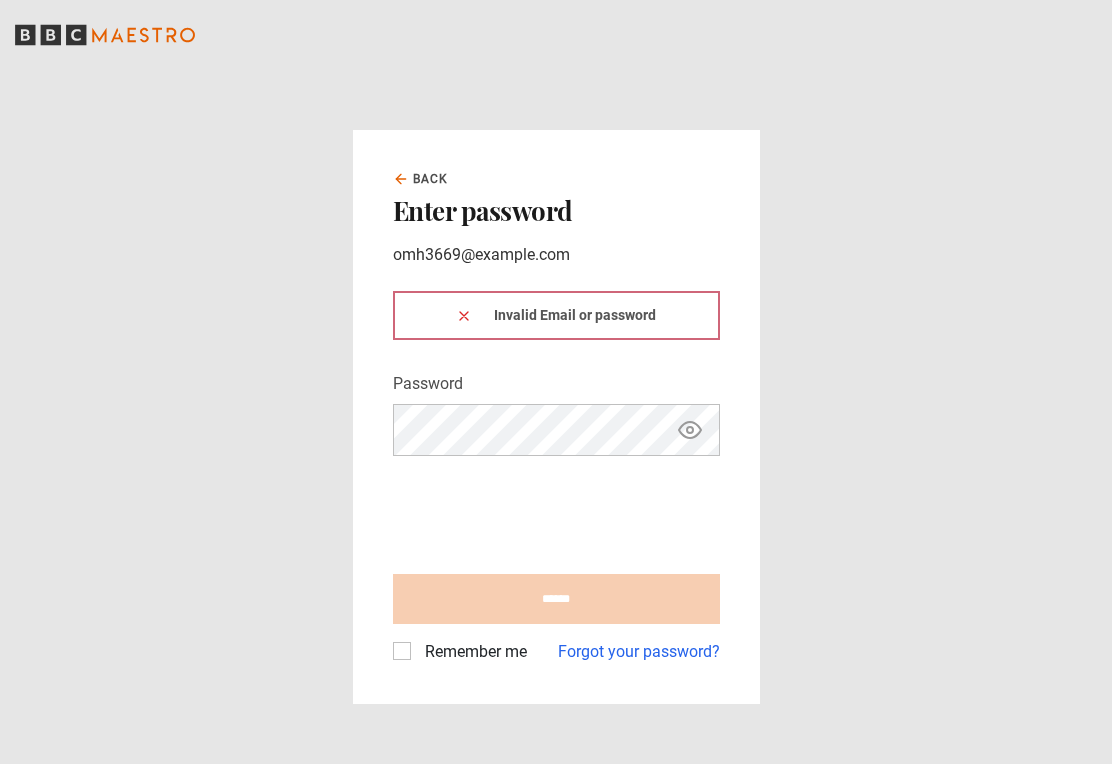 scroll, scrollTop: 0, scrollLeft: 0, axis: both 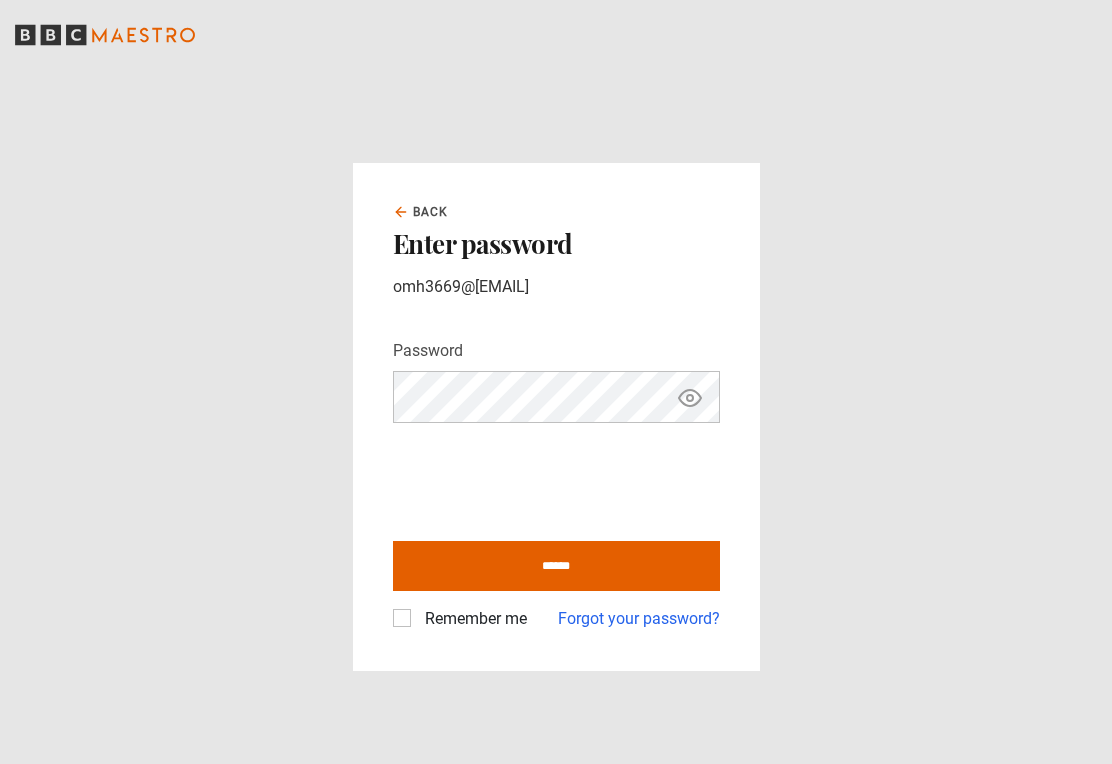 click on "Back" at bounding box center (431, 212) 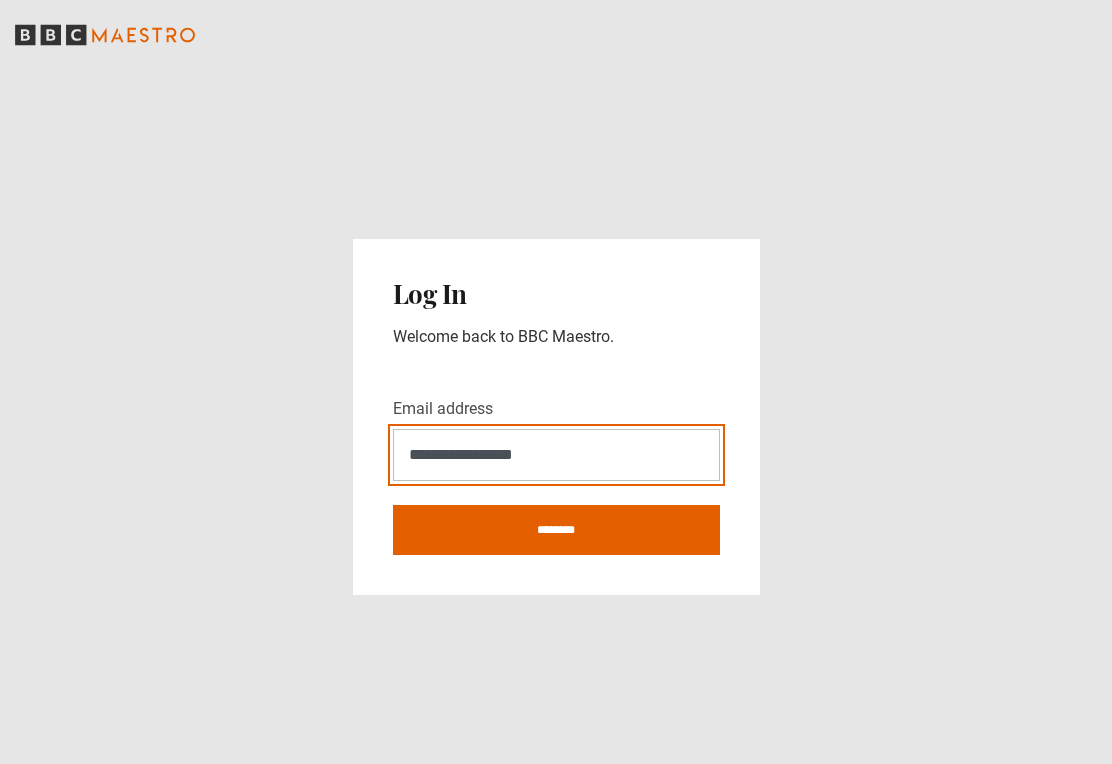 scroll, scrollTop: 0, scrollLeft: 0, axis: both 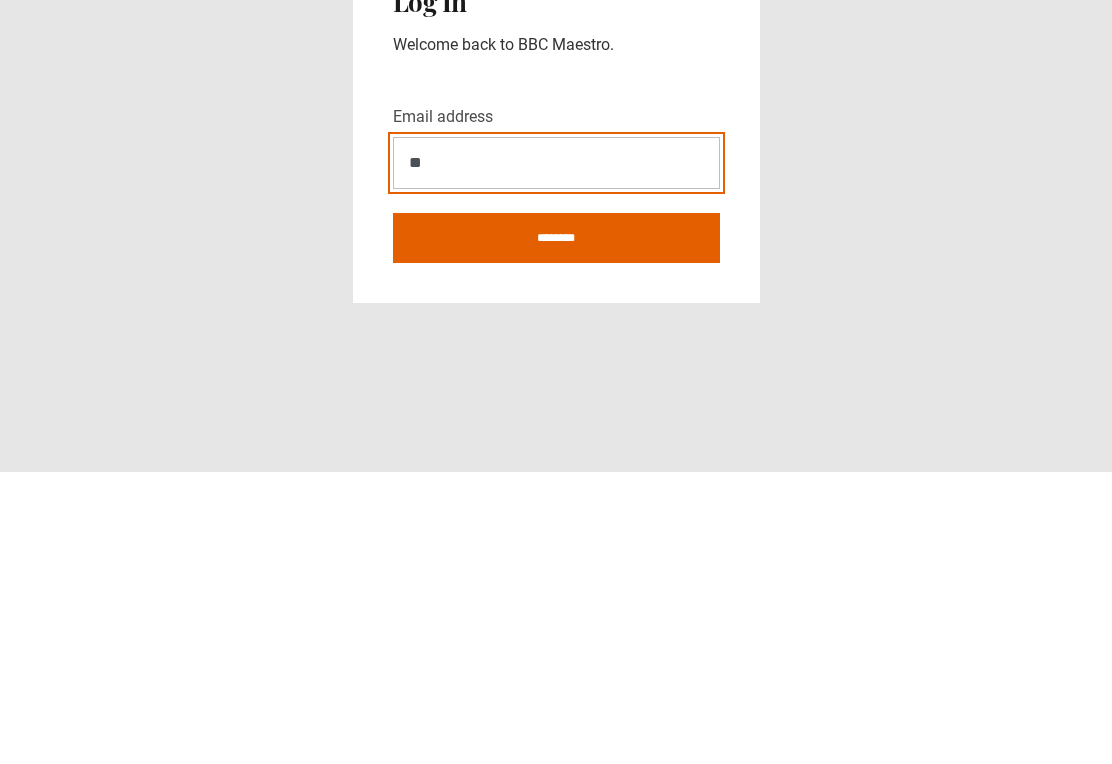 type on "*" 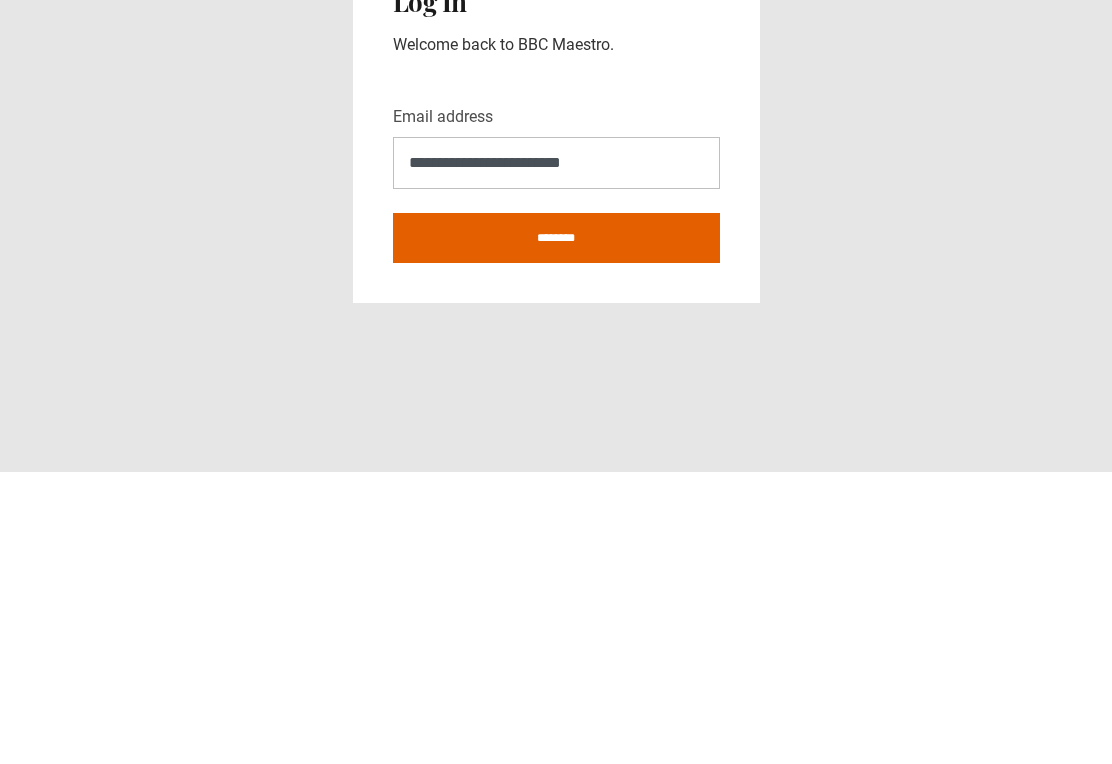 click on "********" at bounding box center [556, 530] 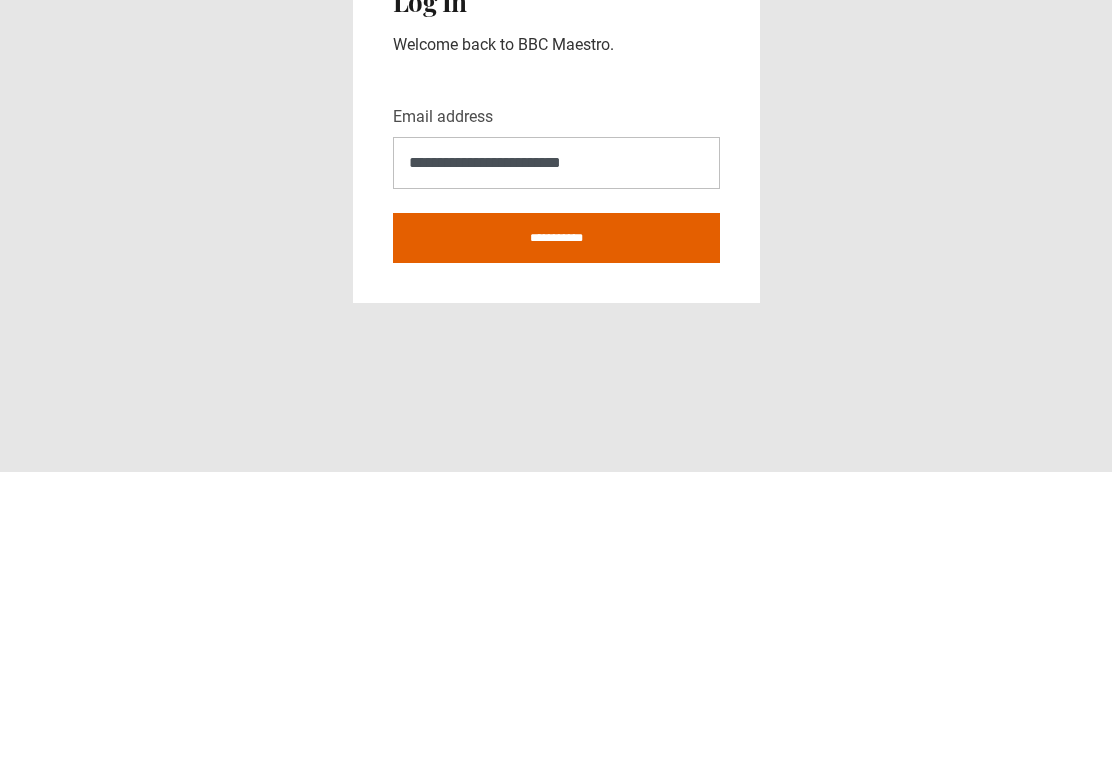 scroll, scrollTop: 31, scrollLeft: 0, axis: vertical 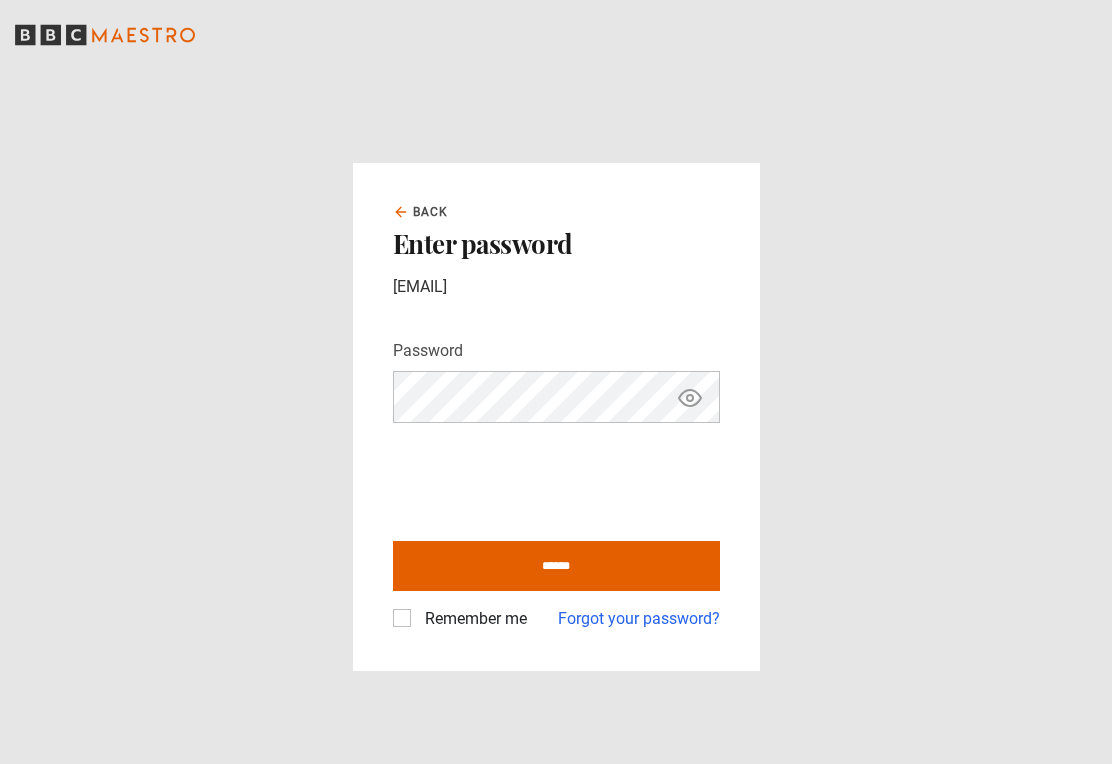 click on "Remember me" at bounding box center [472, 619] 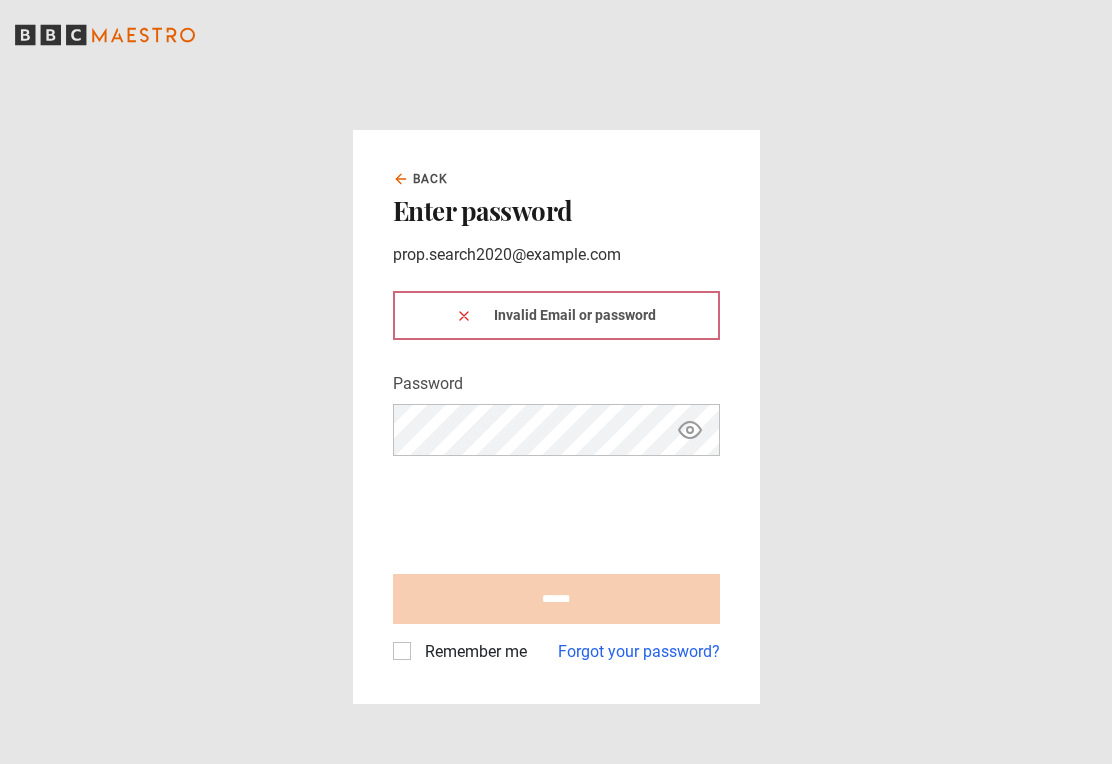 scroll, scrollTop: 0, scrollLeft: 0, axis: both 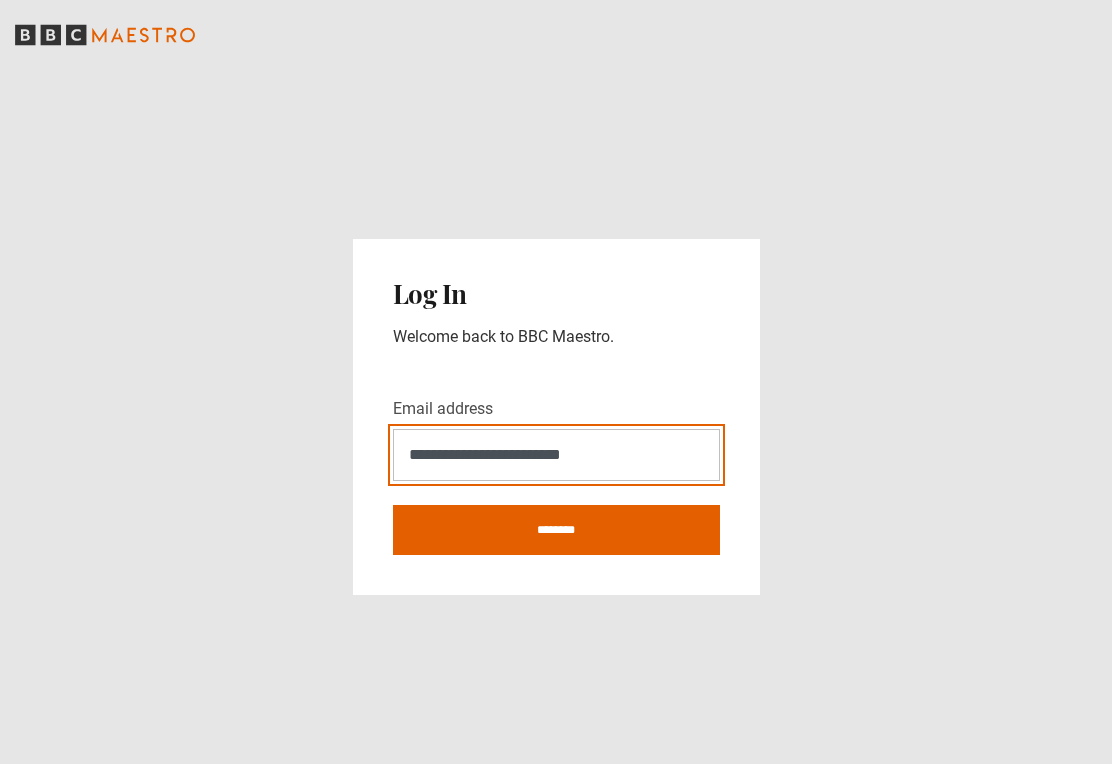 click on "**********" at bounding box center (556, 455) 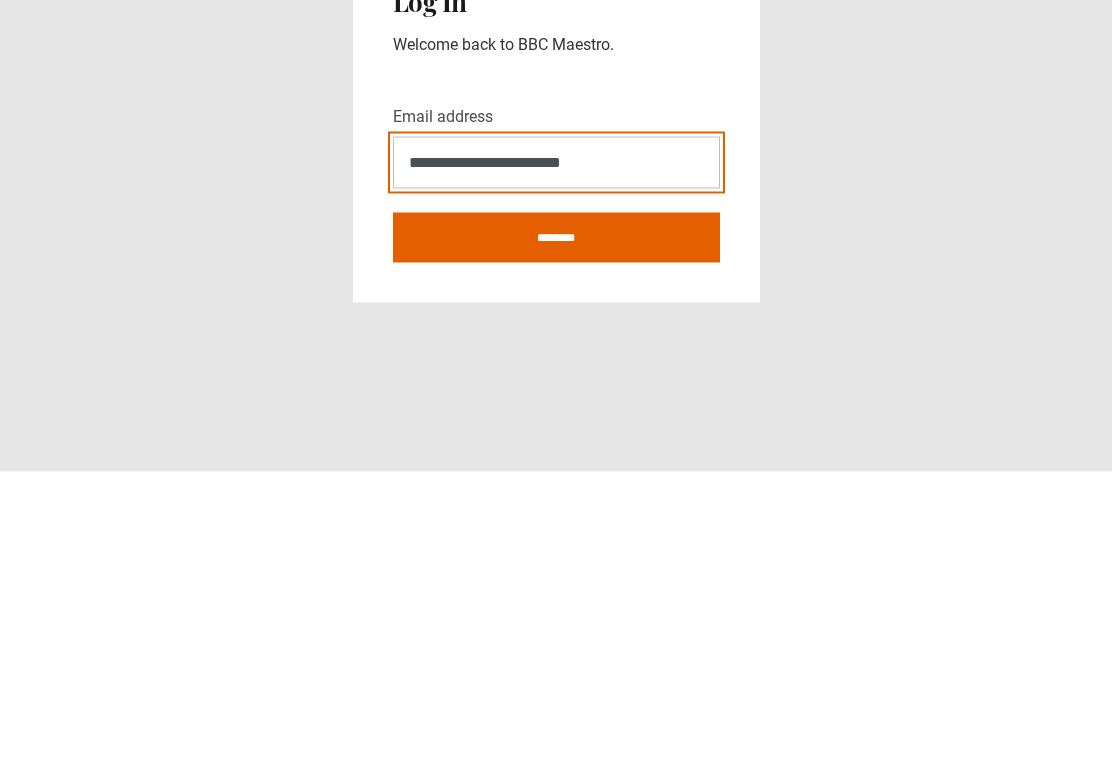 click on "**********" at bounding box center (556, 455) 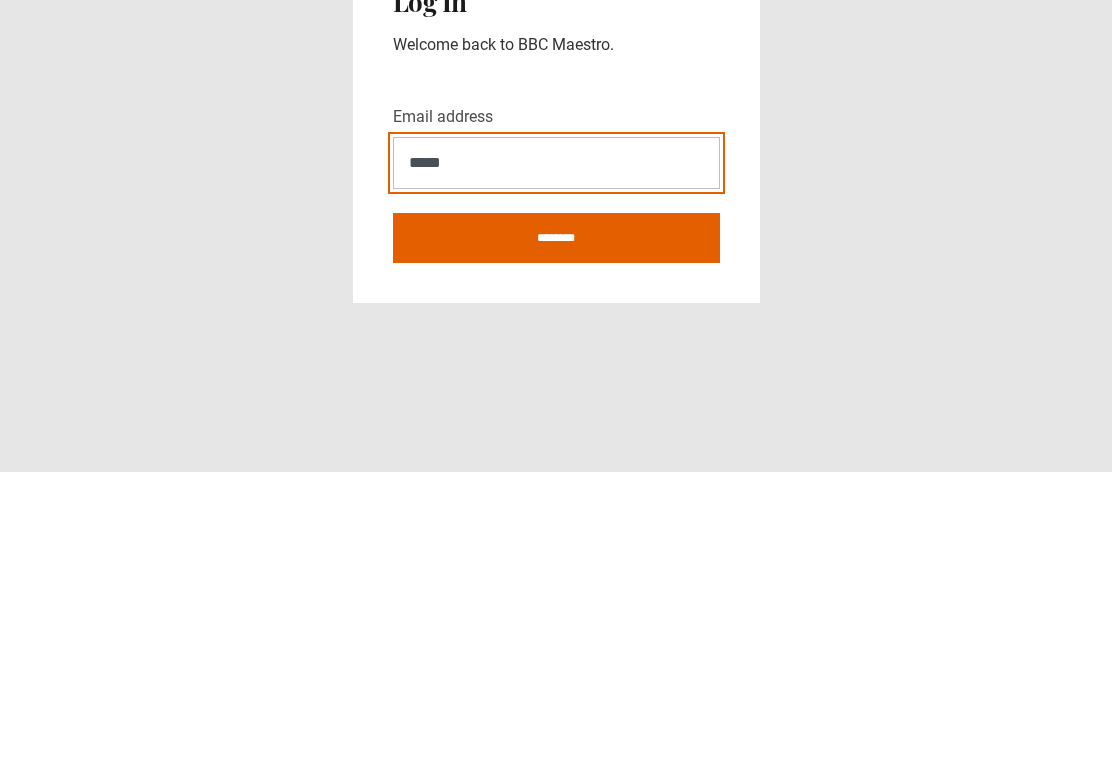 type on "****" 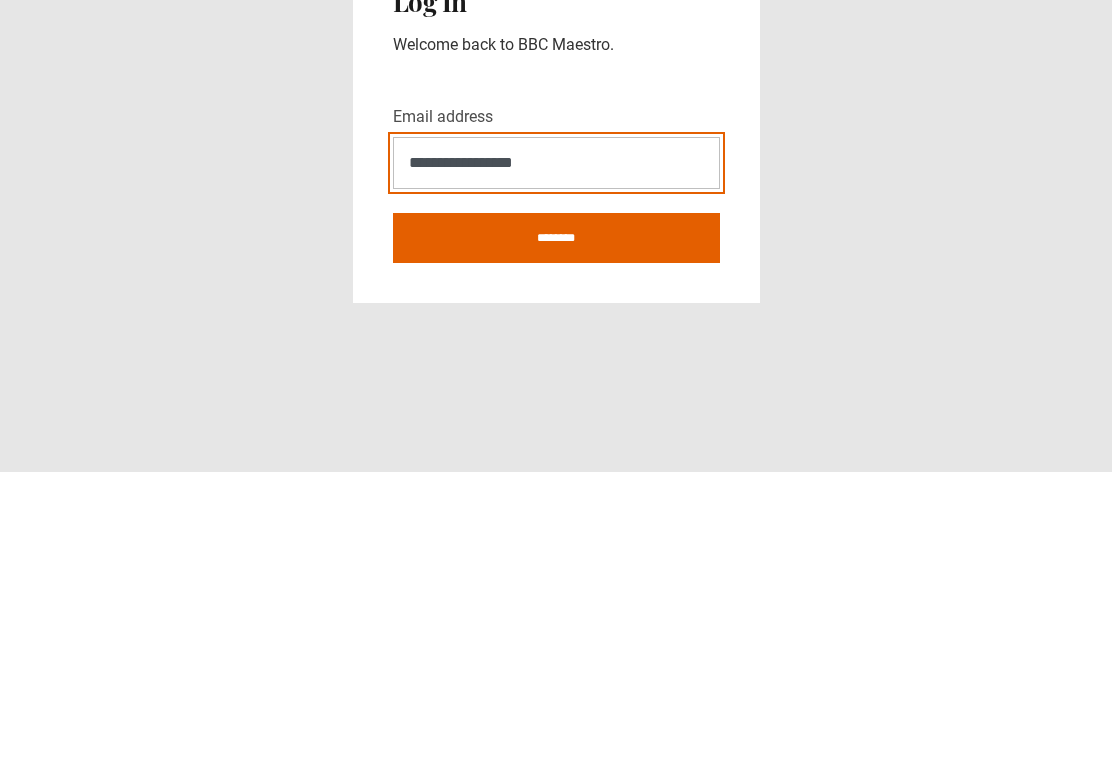 type on "**********" 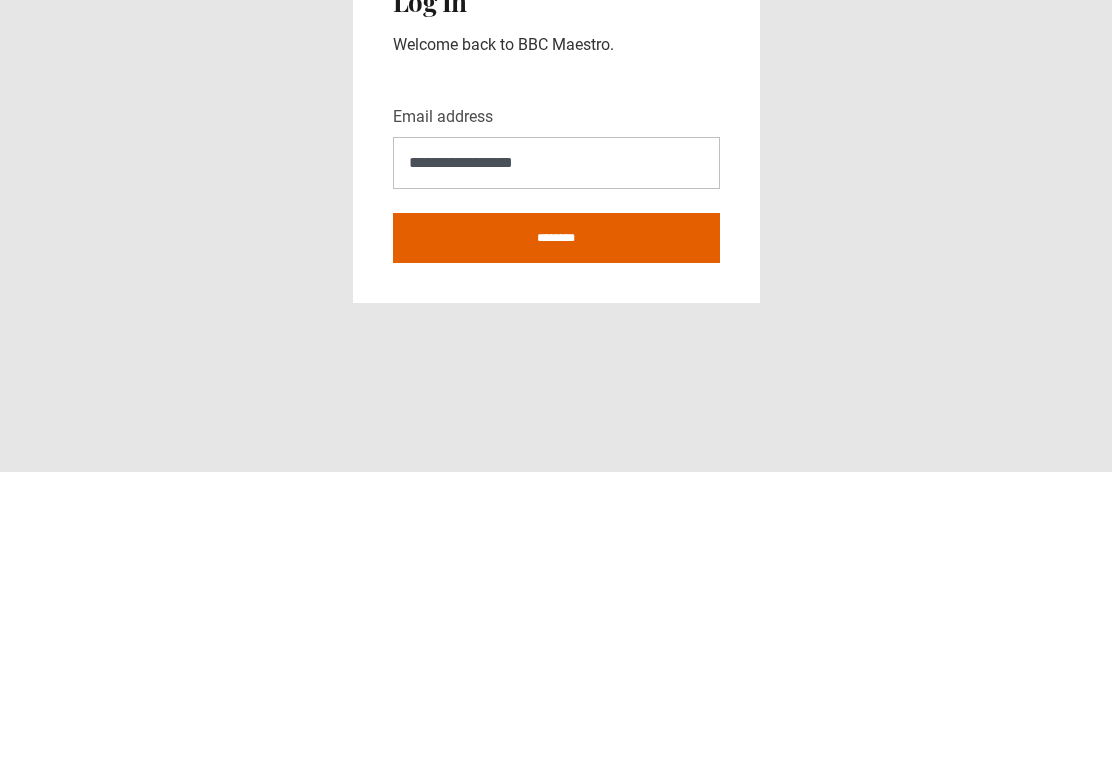 click on "********" at bounding box center (556, 530) 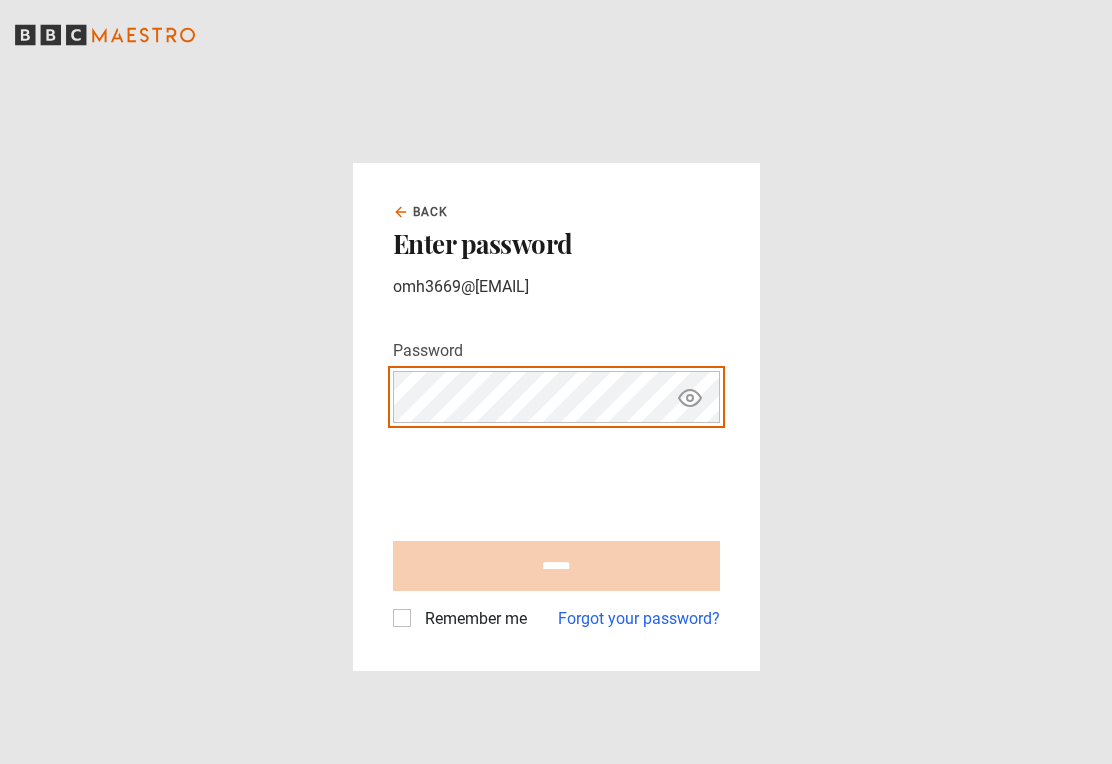 scroll, scrollTop: 0, scrollLeft: 0, axis: both 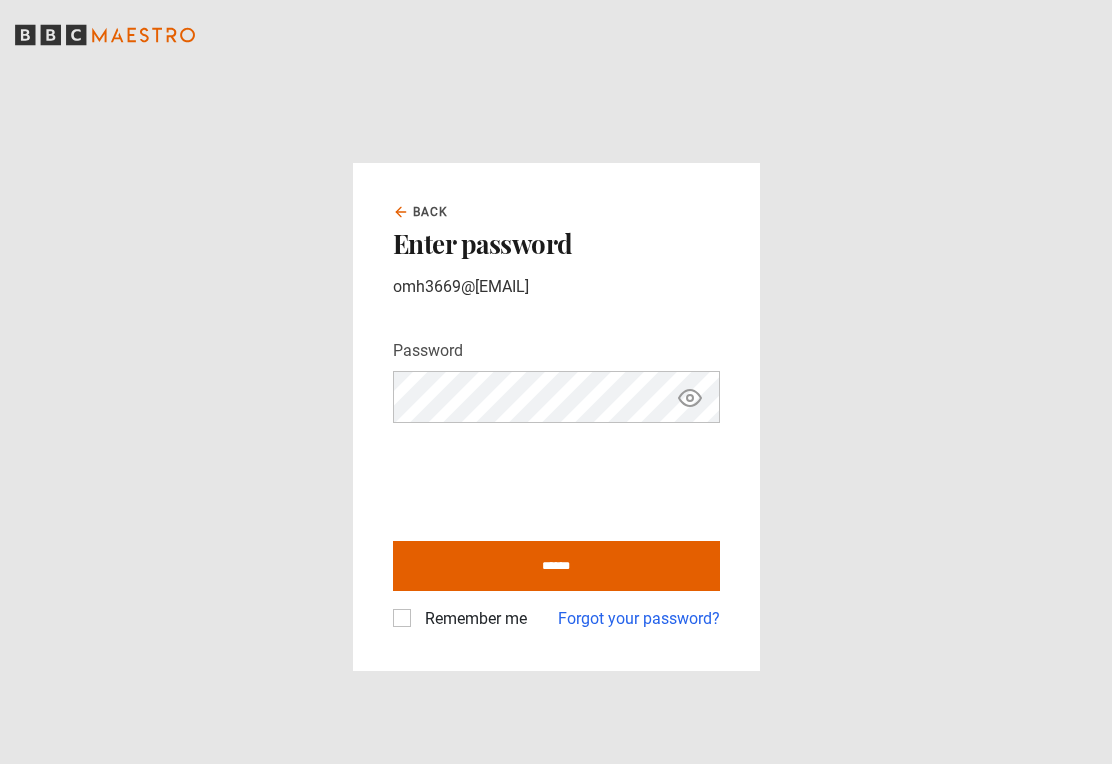 click on "Remember me" at bounding box center [472, 619] 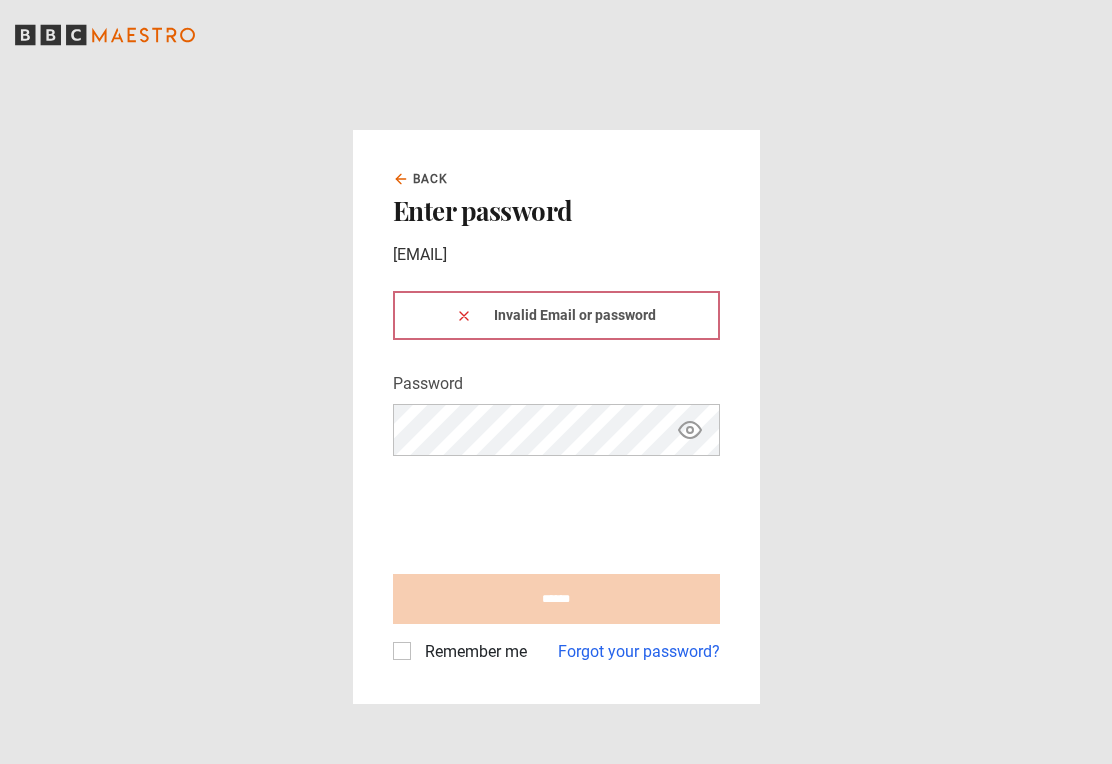 scroll, scrollTop: 0, scrollLeft: 0, axis: both 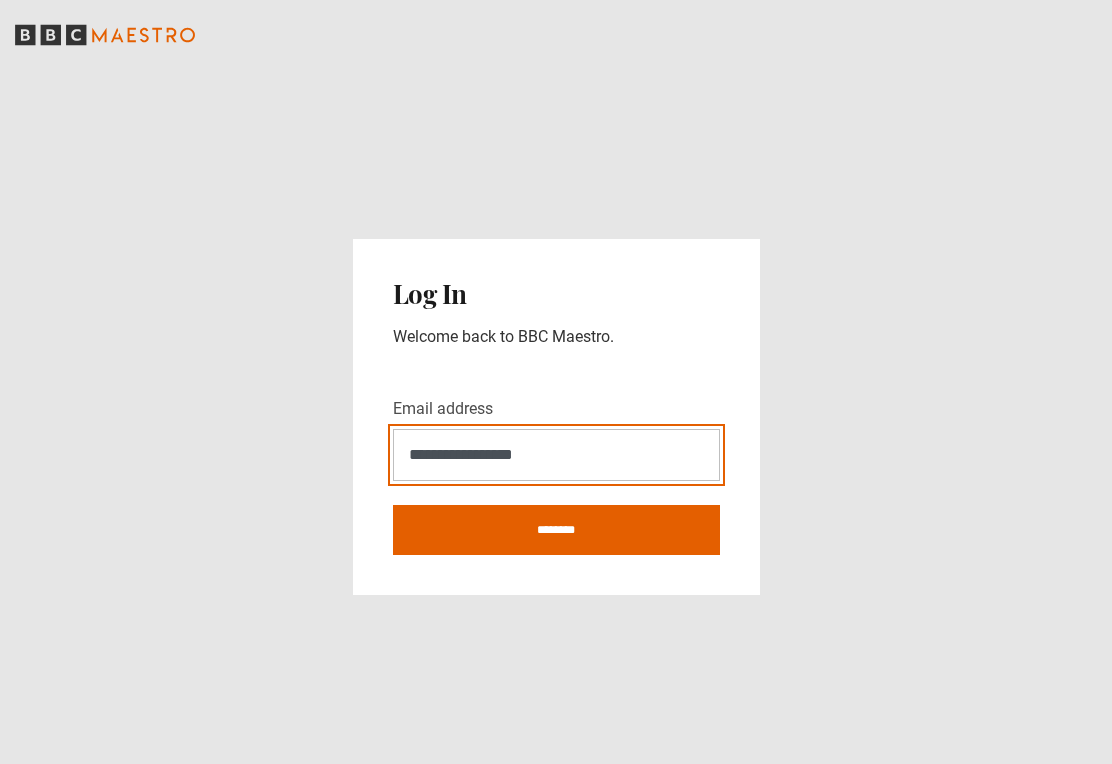 click on "**********" at bounding box center (556, 455) 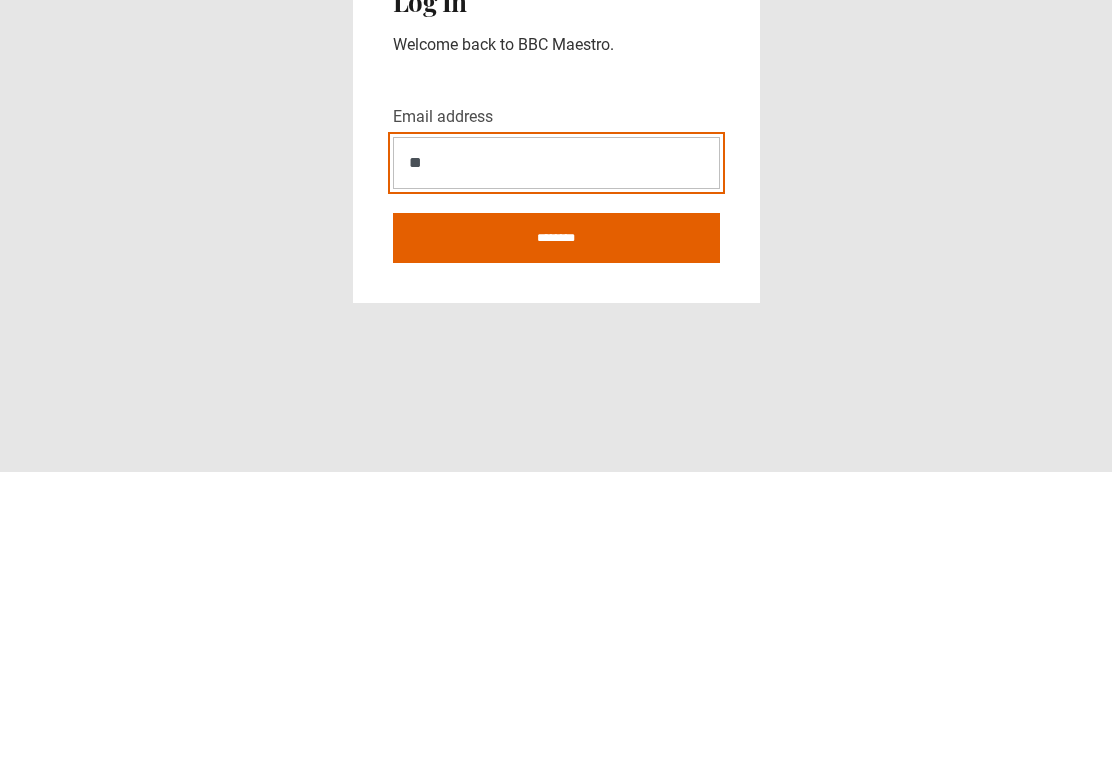 type on "*" 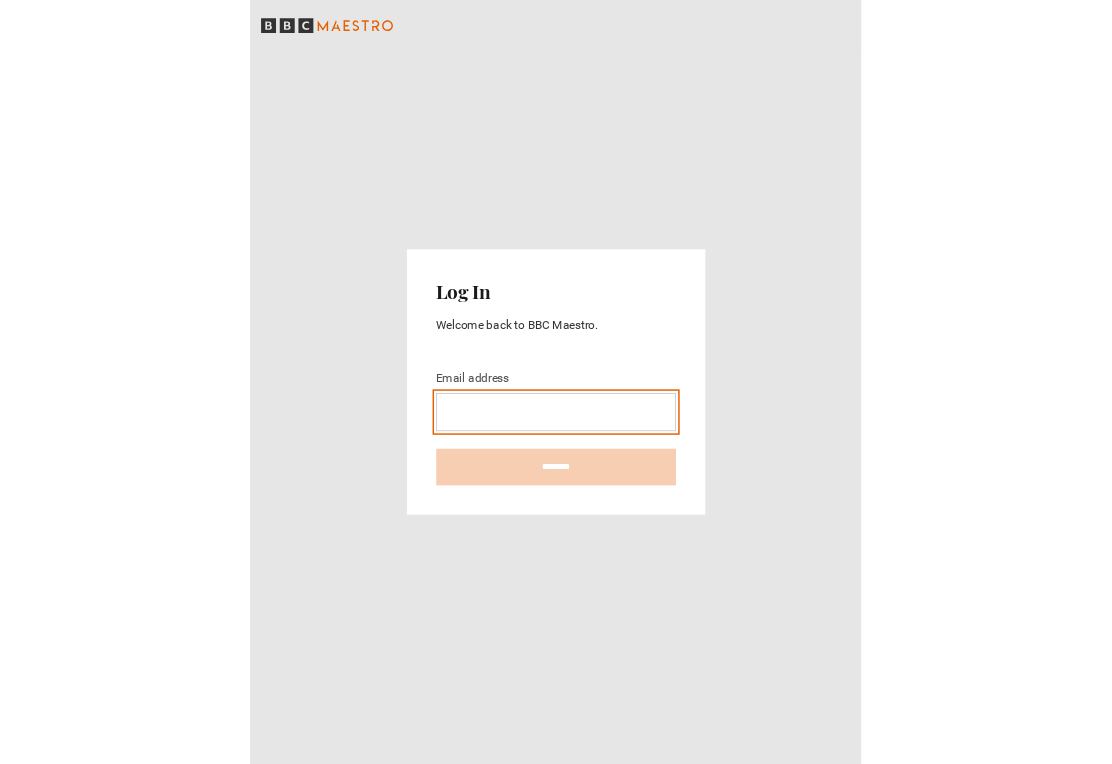 scroll, scrollTop: 31, scrollLeft: 0, axis: vertical 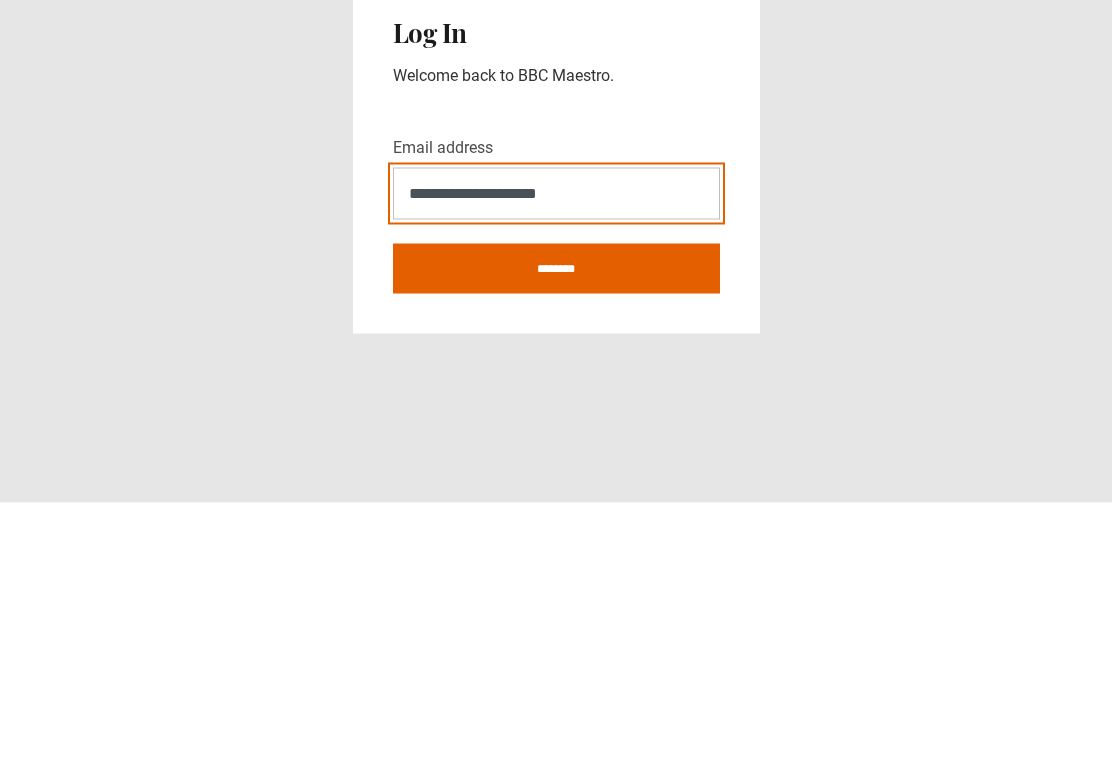 type on "**********" 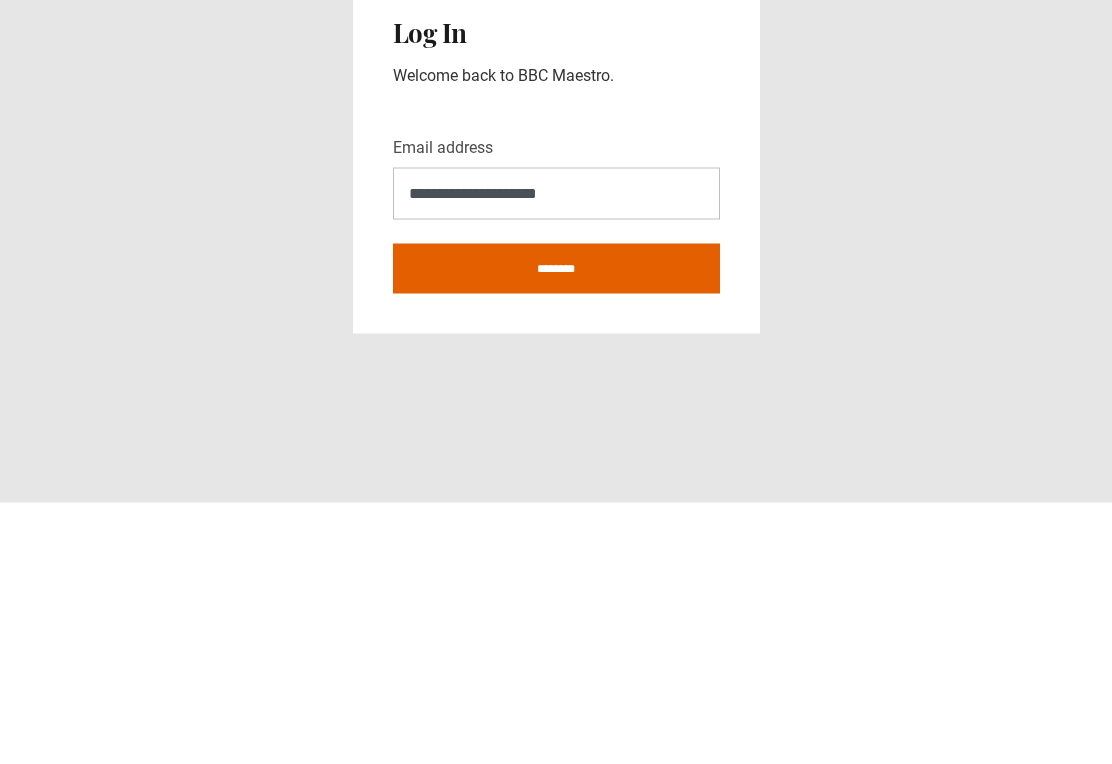 click on "********" at bounding box center (556, 530) 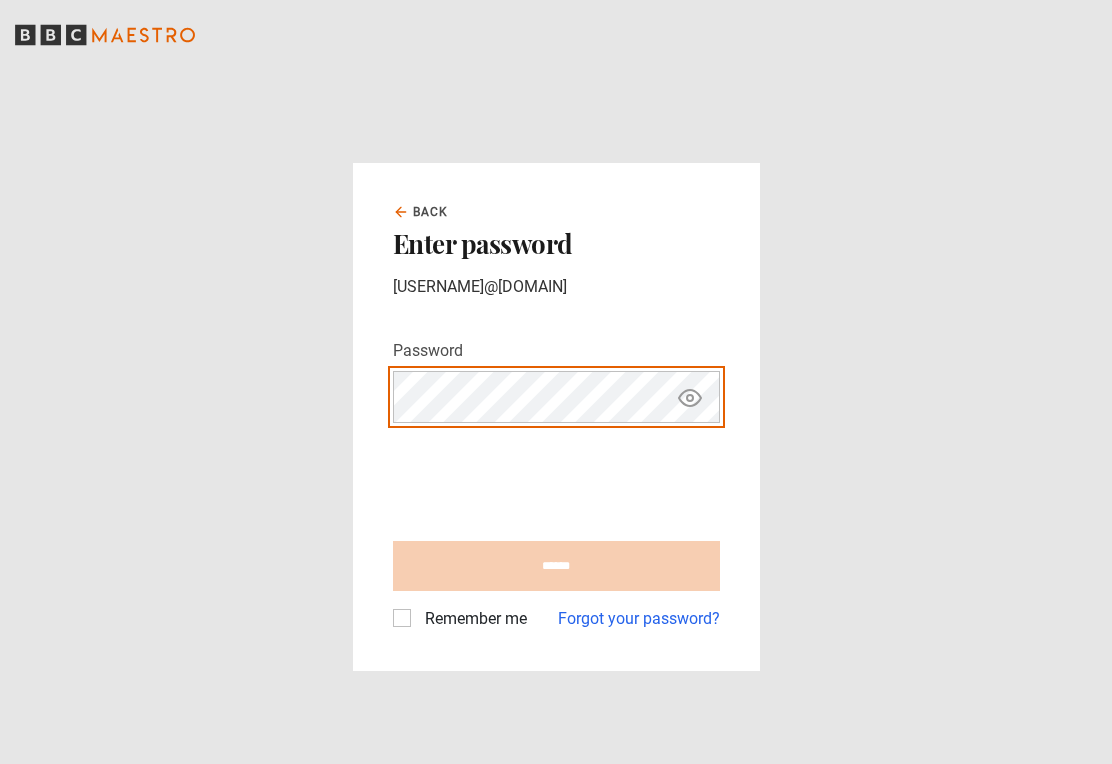 scroll, scrollTop: 0, scrollLeft: 0, axis: both 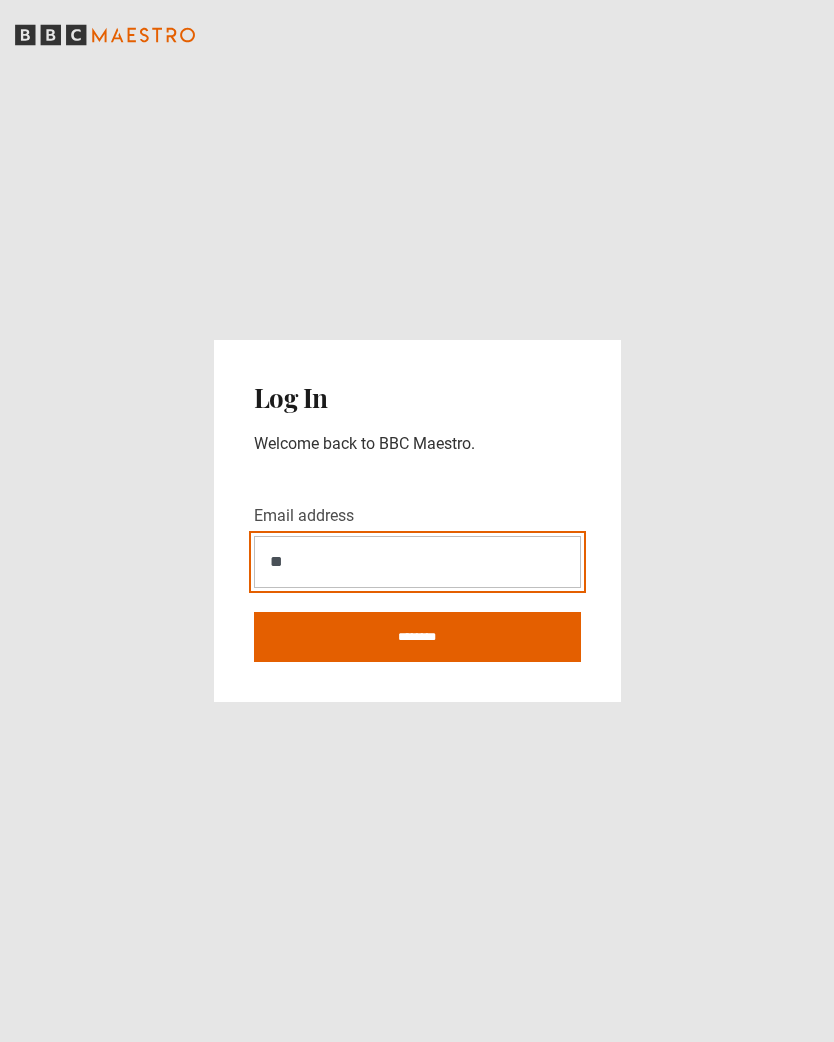 type on "*" 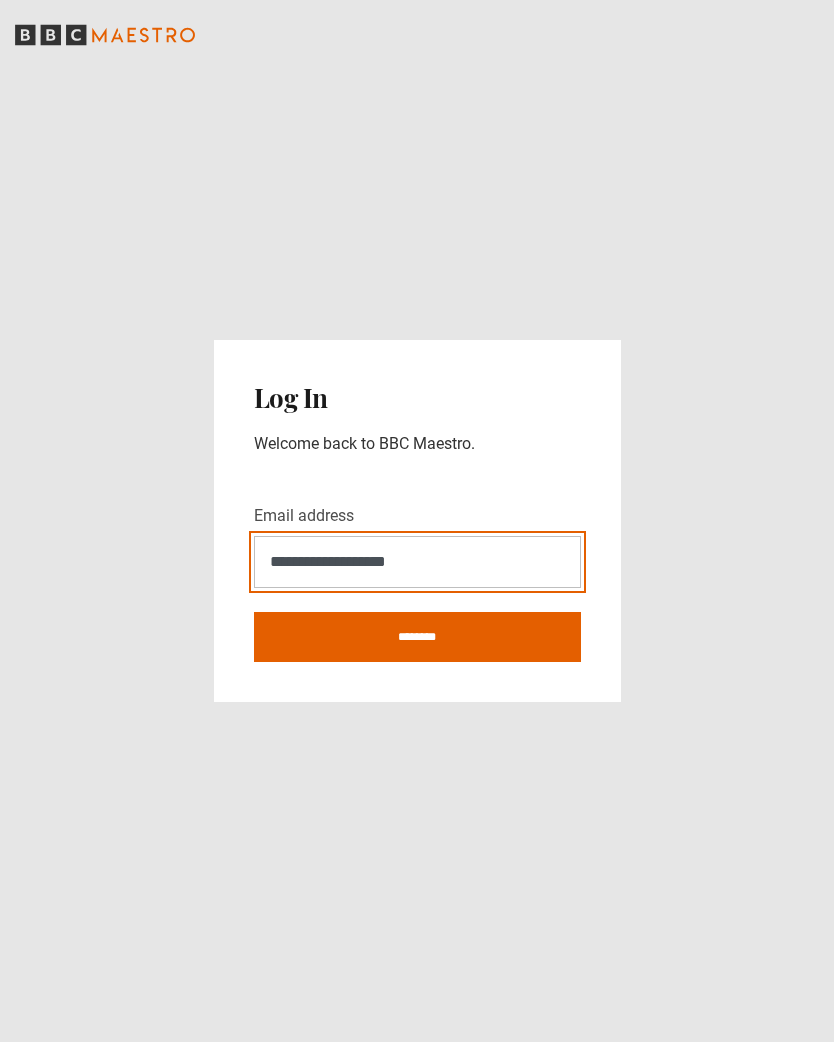 type on "**********" 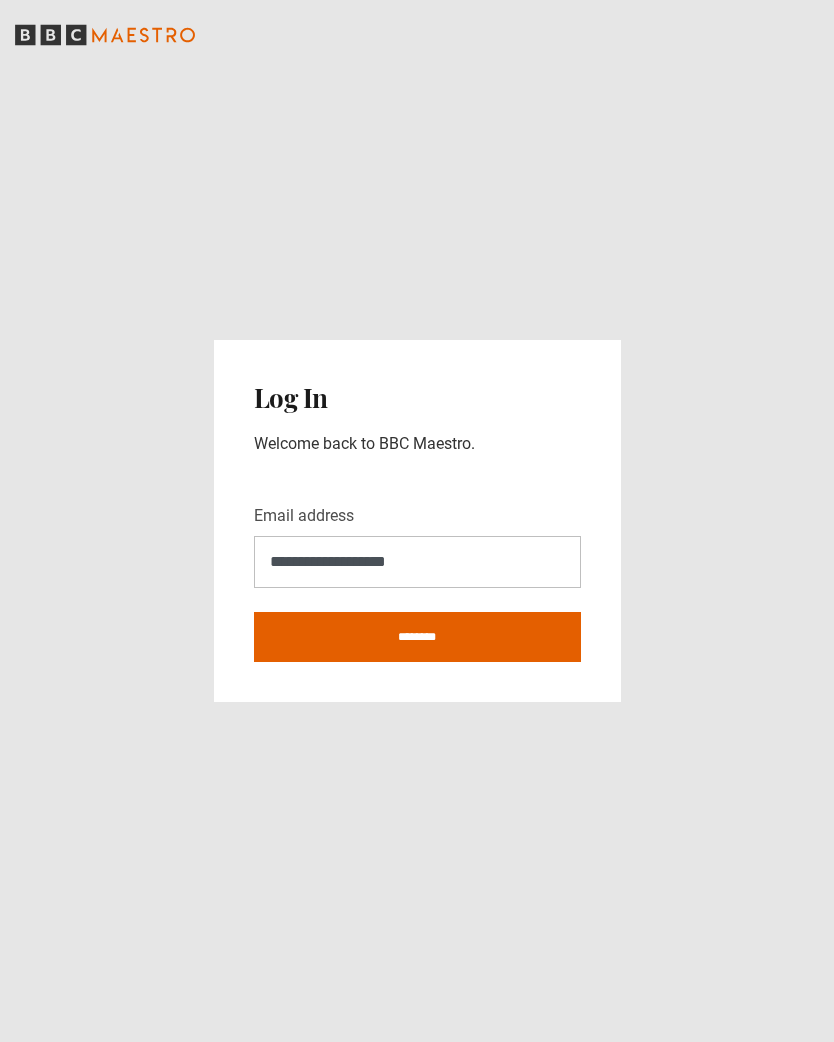 click on "********" at bounding box center (417, 637) 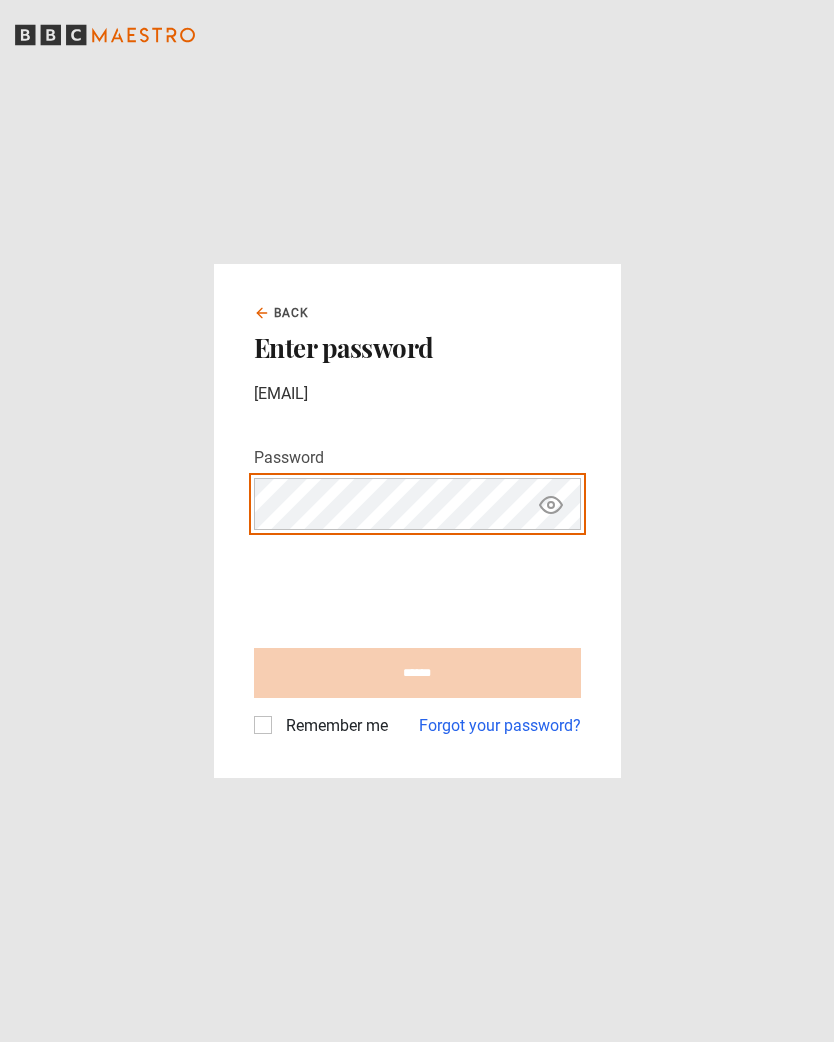 scroll, scrollTop: 0, scrollLeft: 0, axis: both 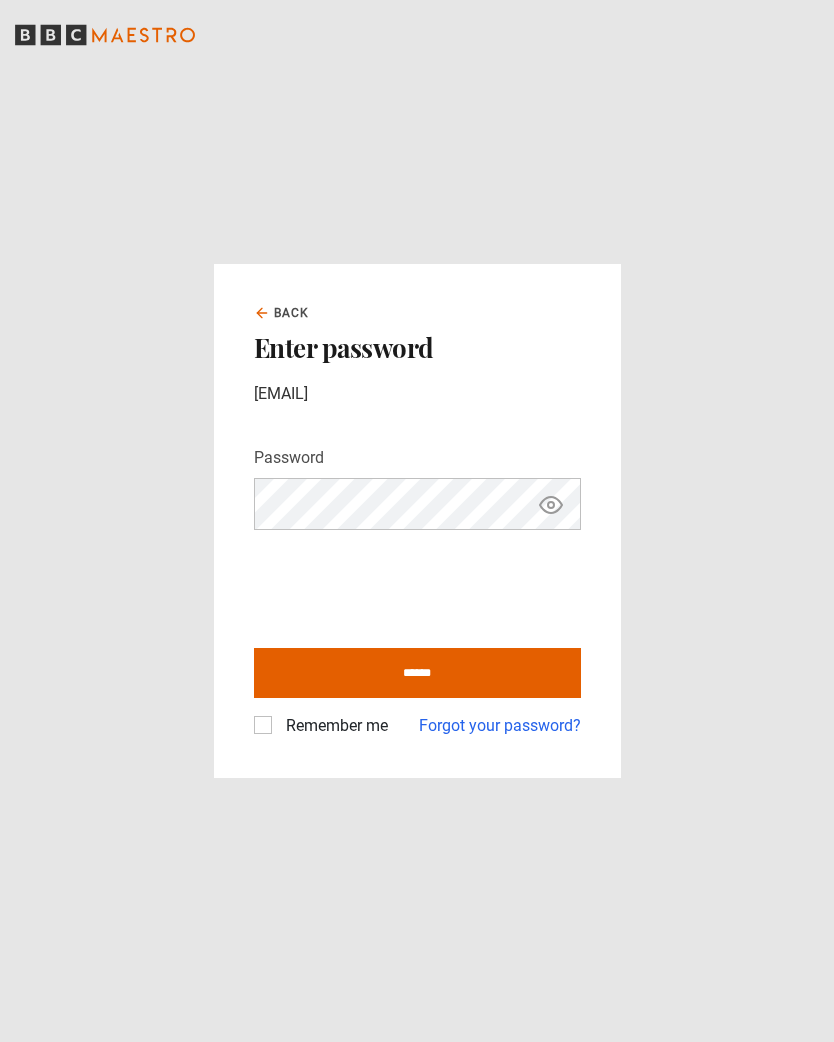 click on "Remember me" at bounding box center [333, 726] 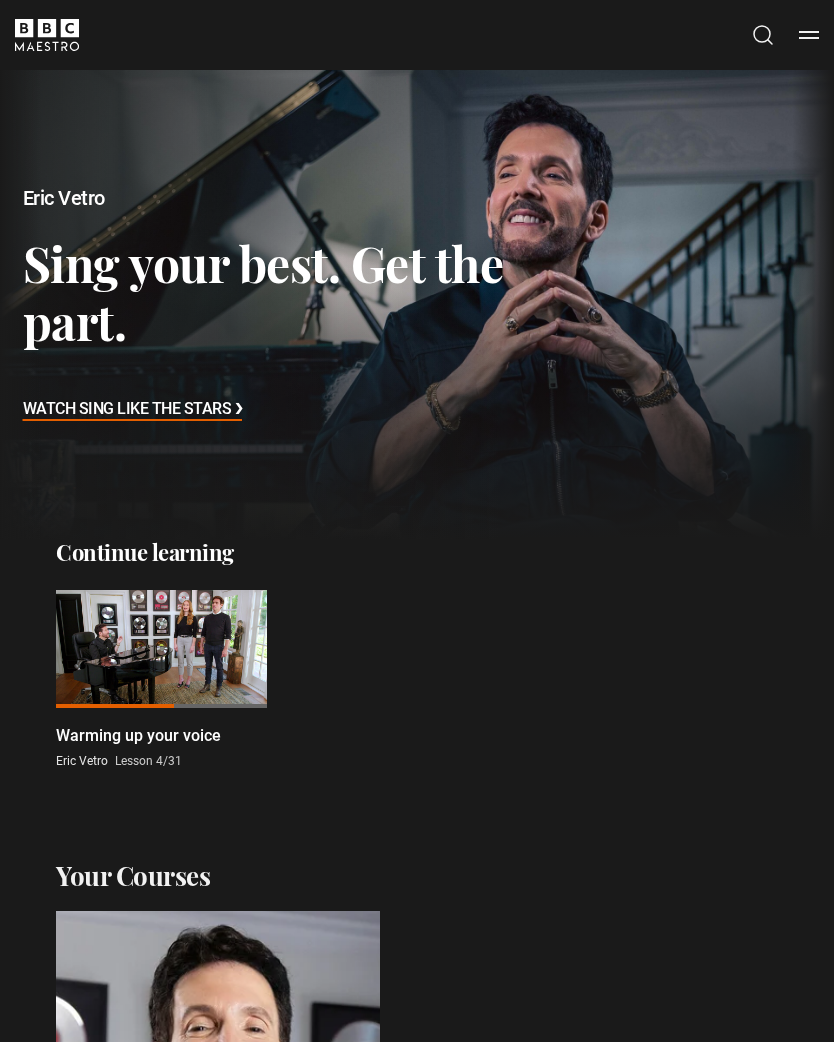 scroll, scrollTop: 0, scrollLeft: 0, axis: both 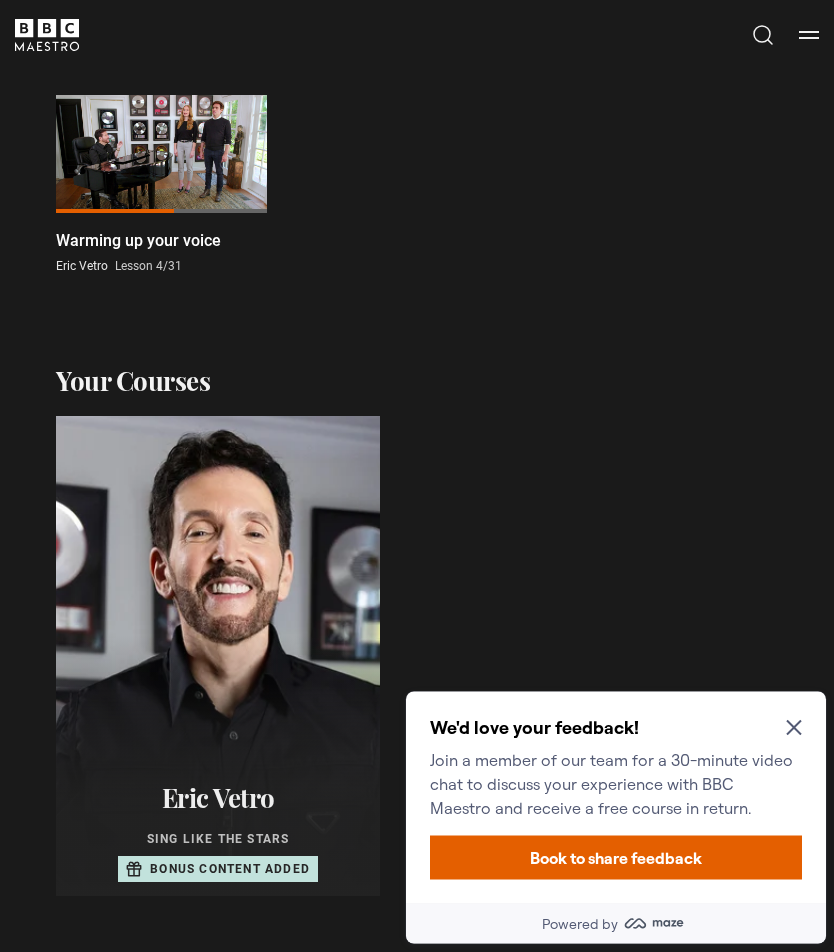 click 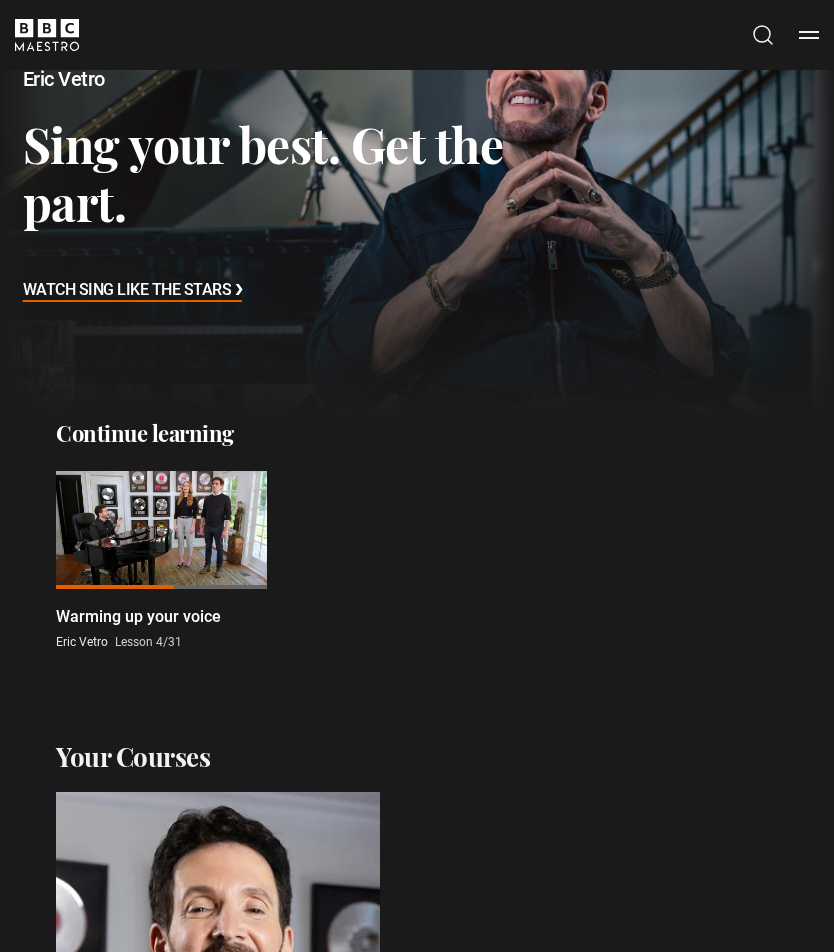 scroll, scrollTop: 97, scrollLeft: 0, axis: vertical 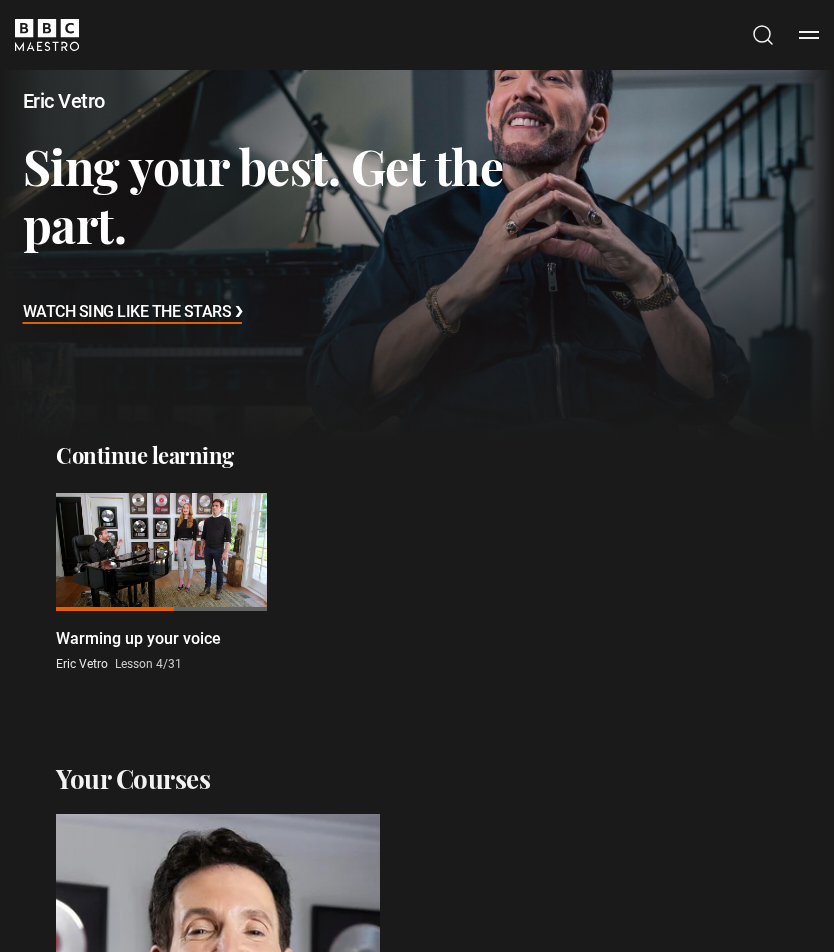 click at bounding box center [161, 552] 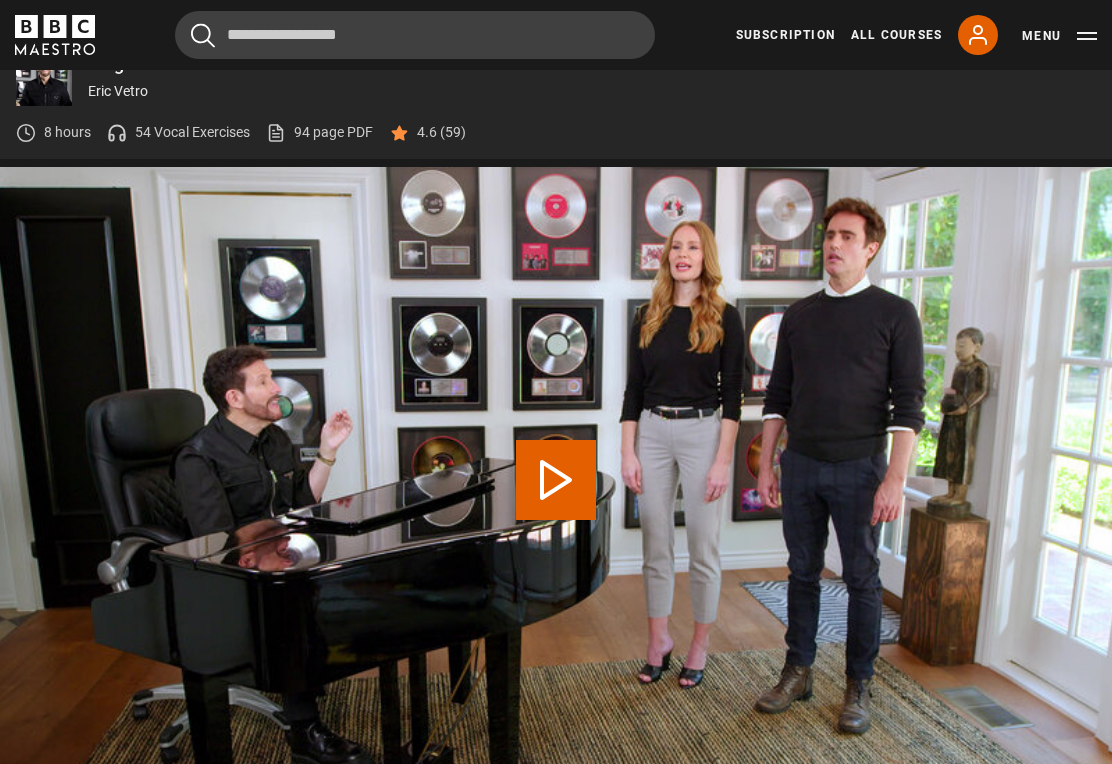 scroll, scrollTop: 875, scrollLeft: 0, axis: vertical 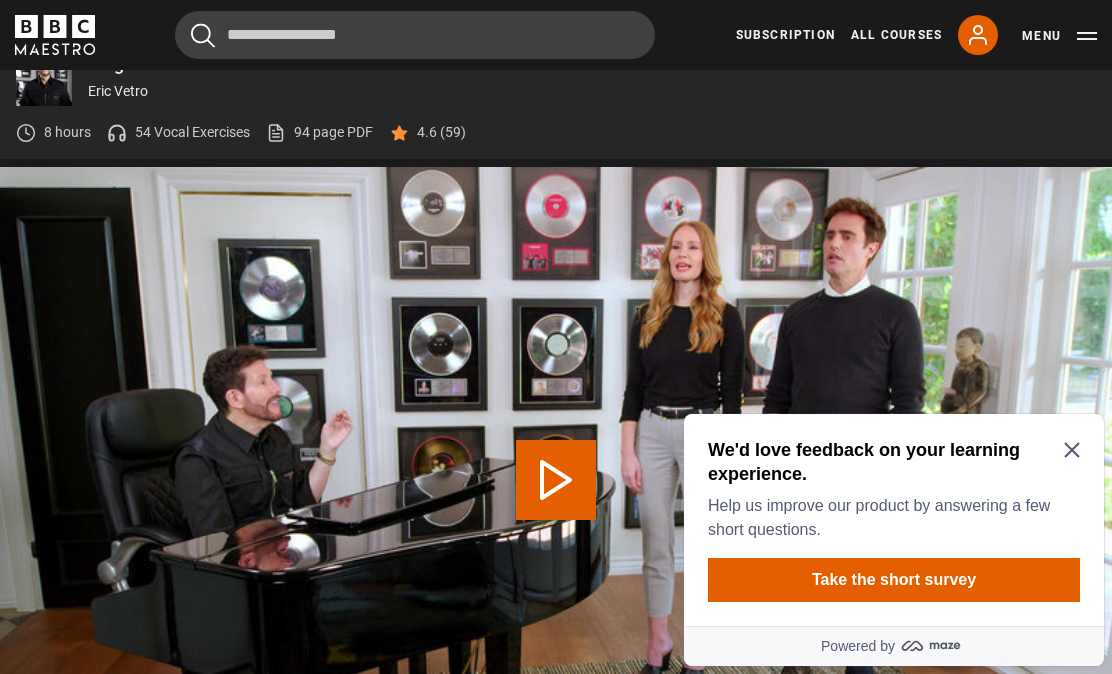 click 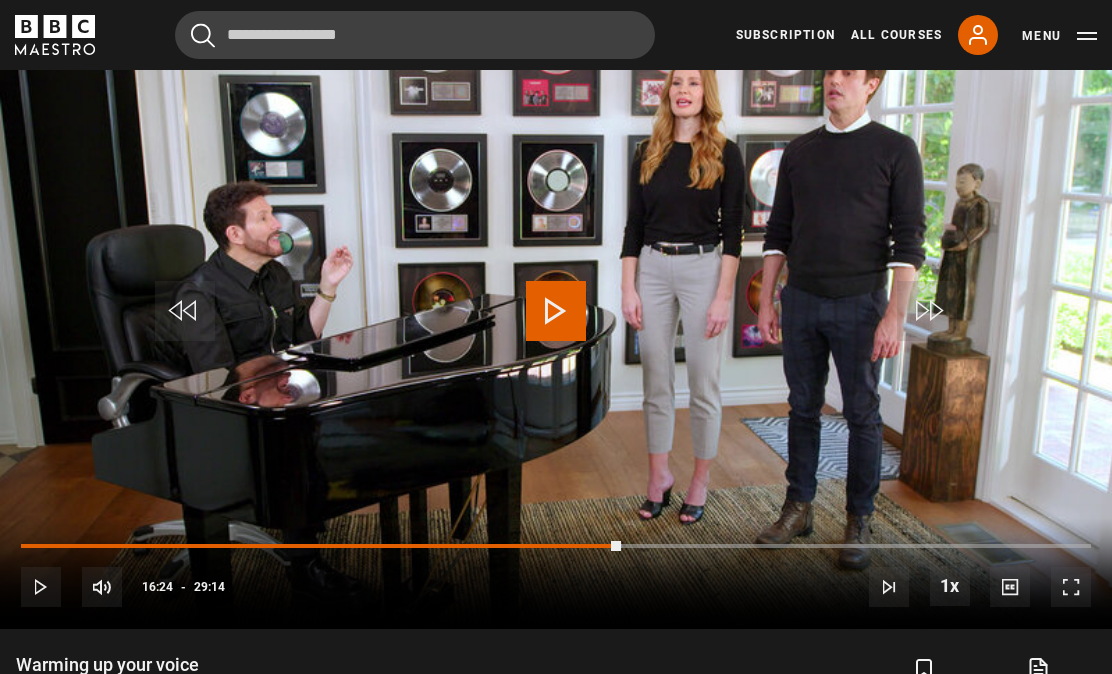 scroll, scrollTop: 1035, scrollLeft: 0, axis: vertical 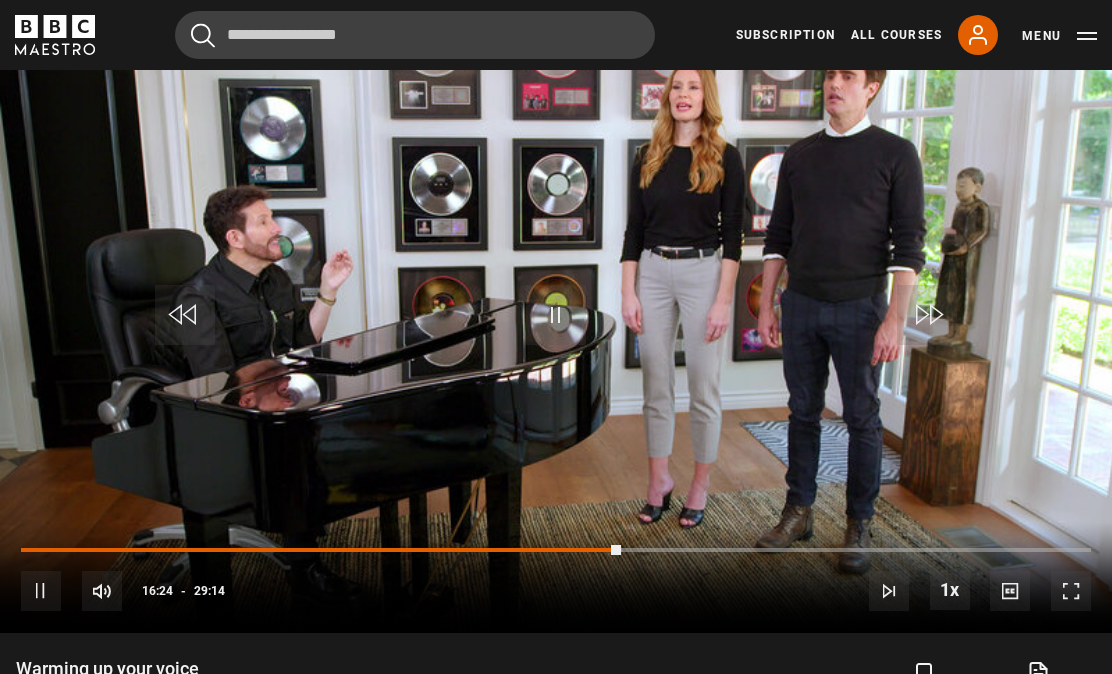 click on "10s Skip Back 10 seconds Pause 10s Skip Forward 10 seconds Loaded :  56.15% Pause Mute Current Time  16:24 - Duration  29:14
[FIRST] [LAST]
Lesson 4
Warming up your voice
1x Playback Rate 2x 1.5x 1x , selected 0.5x Captions captions off , selected English  Captions" at bounding box center (556, 577) 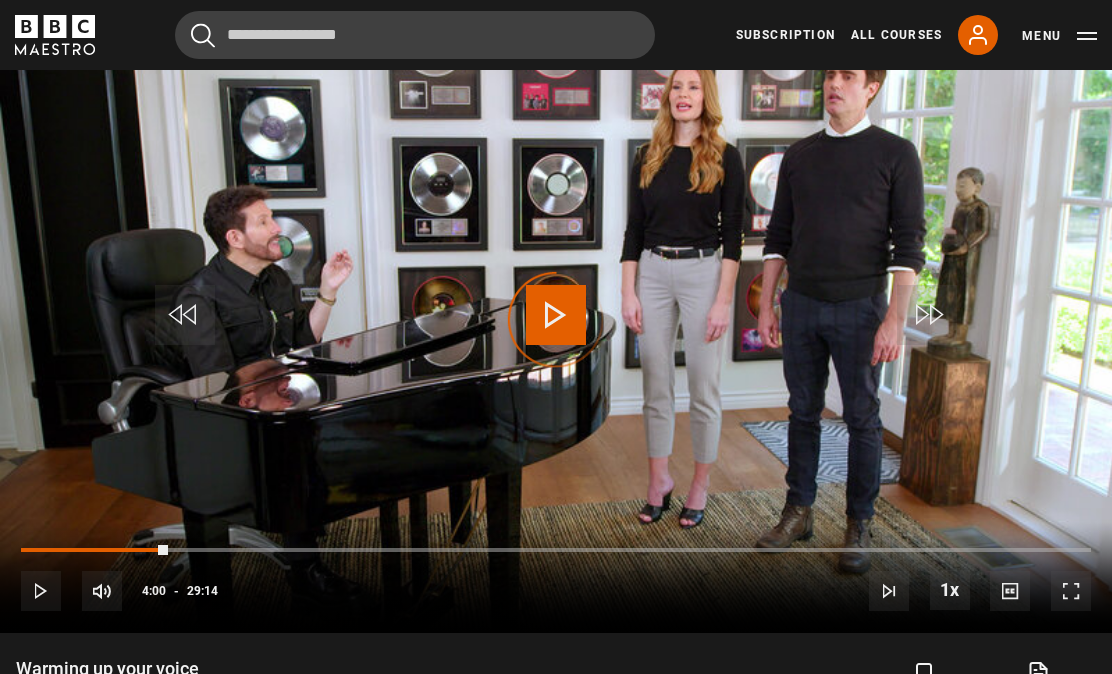 click at bounding box center (556, 315) 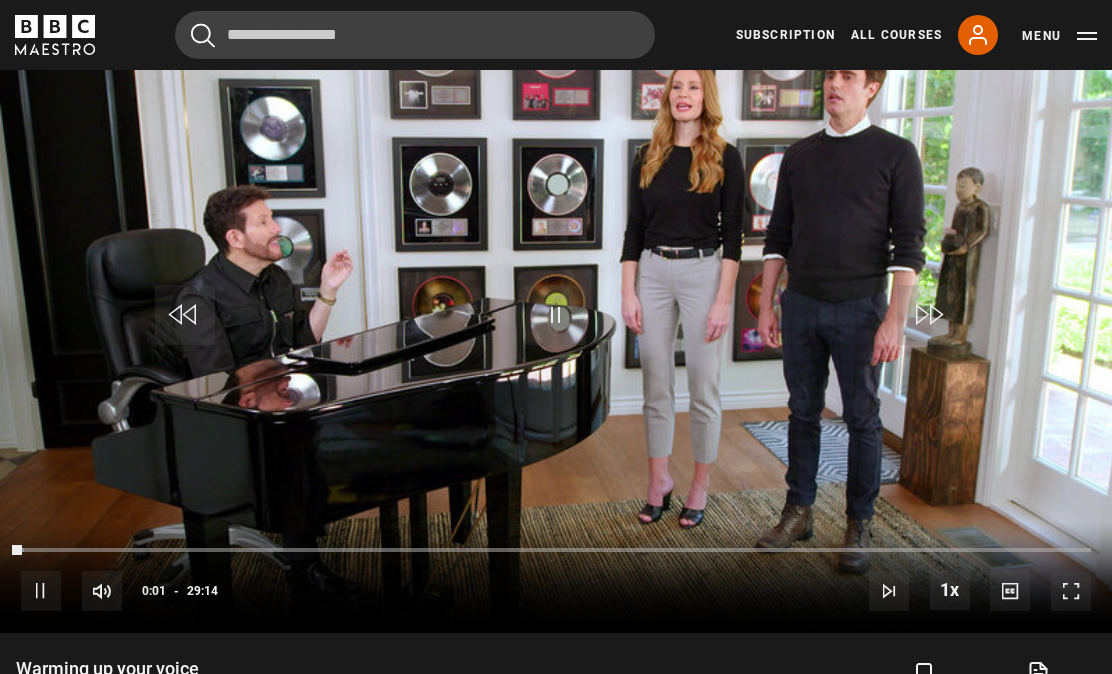 click on "Video Player is loading. Play Lesson Warming up your voice 10s Skip Back 10 seconds Pause 10s Skip Forward 10 seconds Loaded :  0.28% Pause Mute Current Time  0:01 - Duration  29:14
[FIRST] [LAST]
Lesson 4
Warming up your voice
1x Playback Rate 2x 1.5x 1x , selected 0.5x Captions captions off , selected English  Captions This is a modal window.
Lesson Completed
Up next
How to cool down
Cancel
Do you want to save this lesson?
Save lesson" at bounding box center [556, 320] 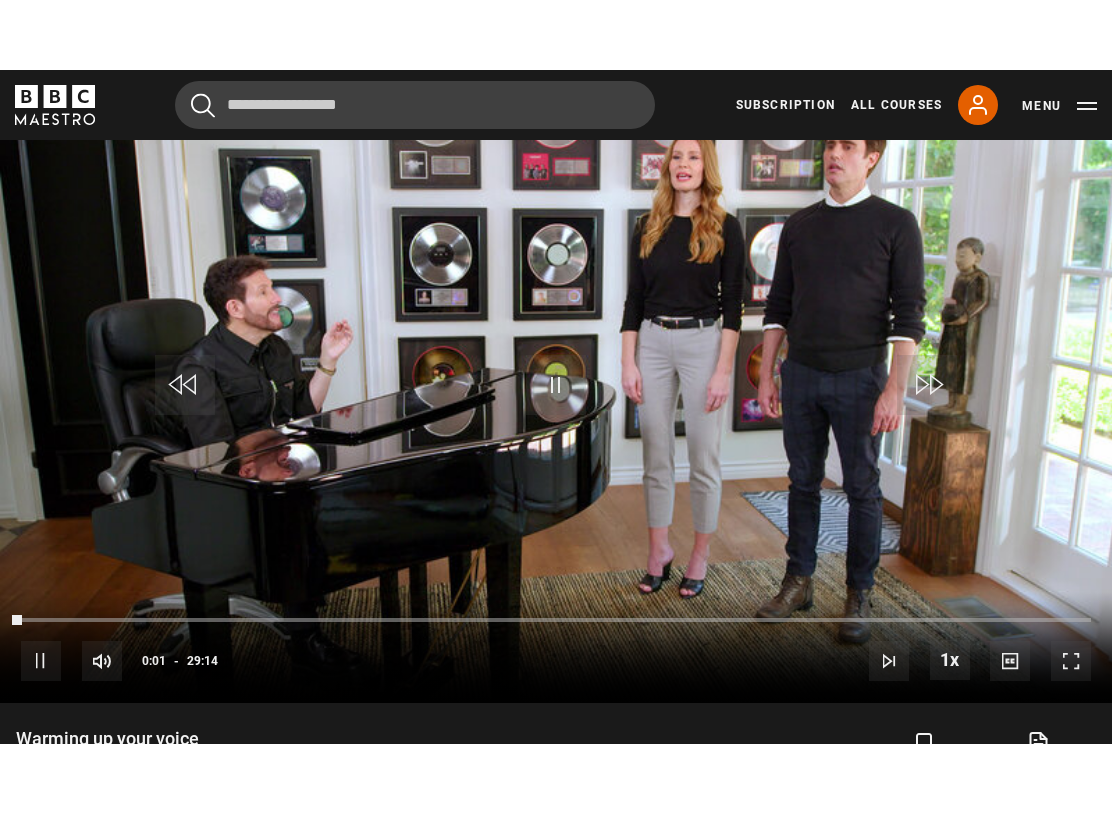 scroll, scrollTop: 0, scrollLeft: 0, axis: both 